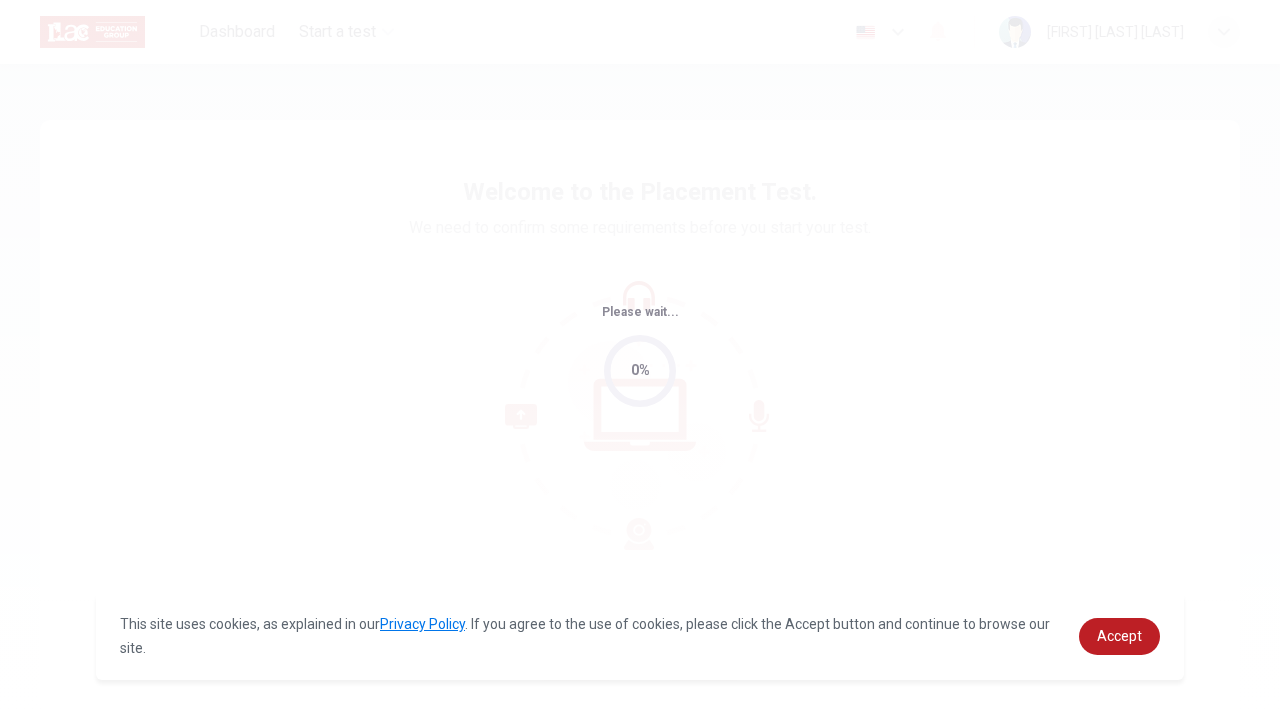 scroll, scrollTop: 0, scrollLeft: 0, axis: both 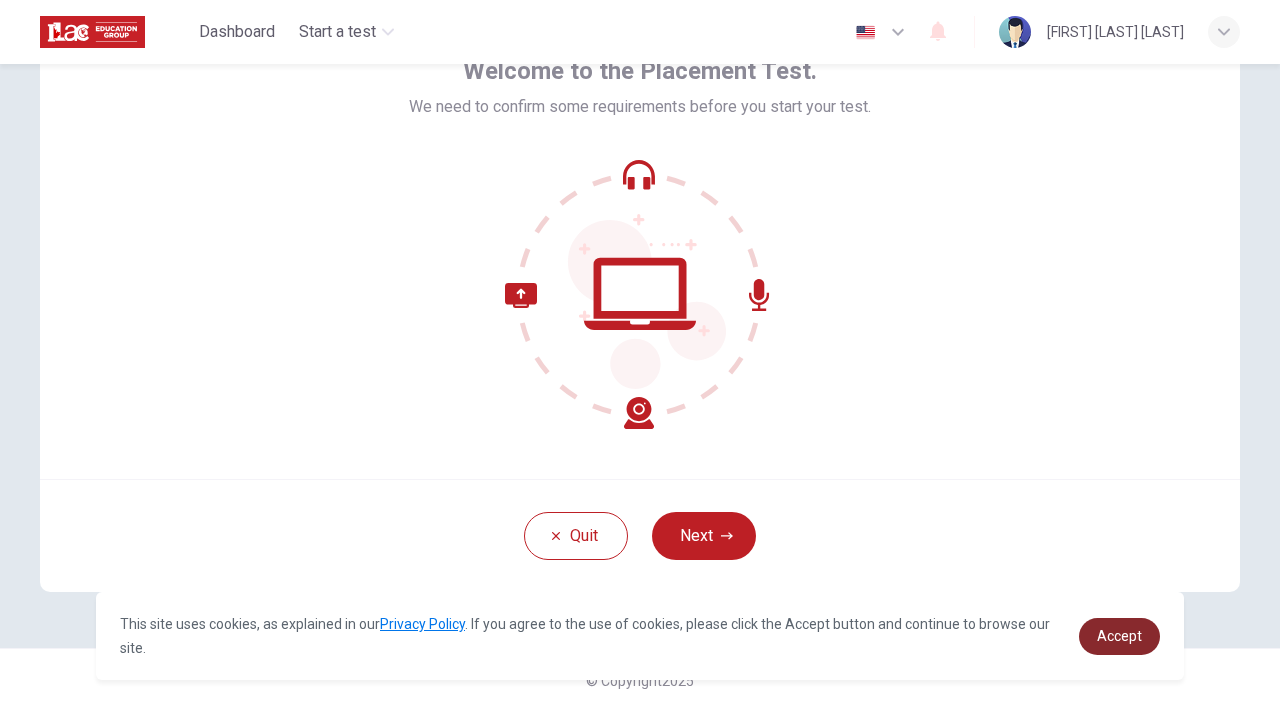 click on "Accept" at bounding box center [1119, 636] 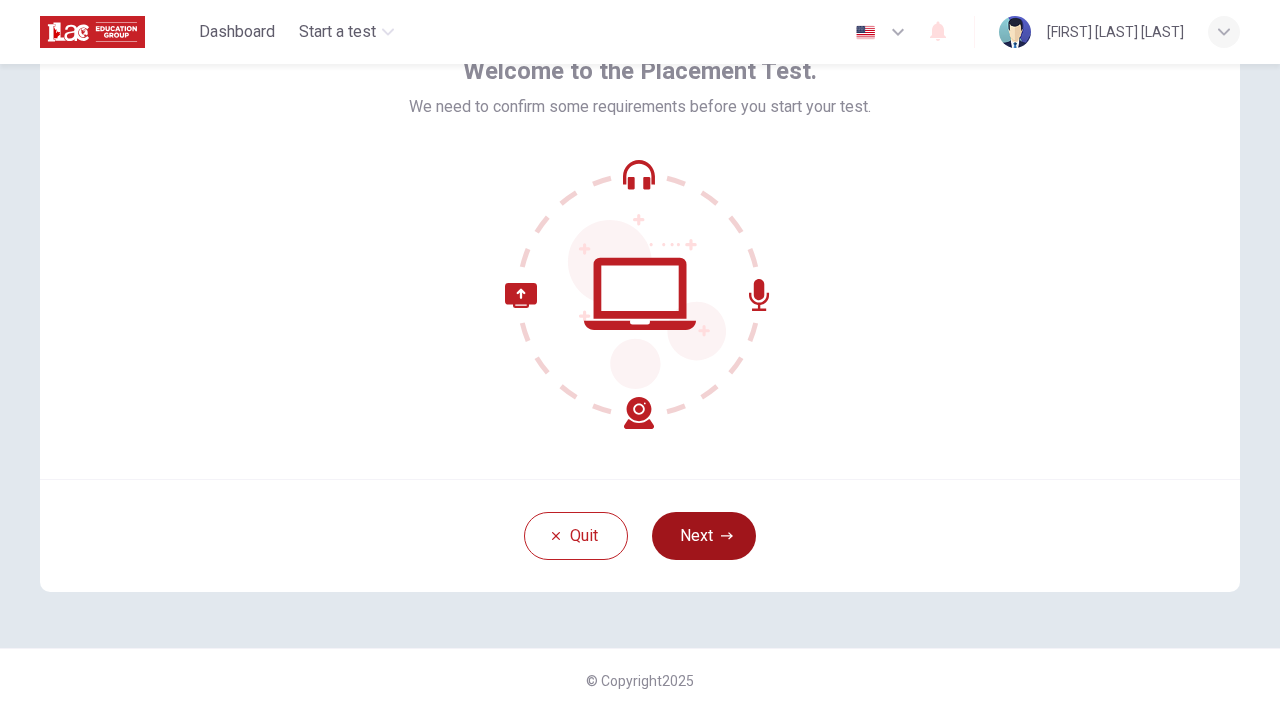 click on "Next" at bounding box center [704, 536] 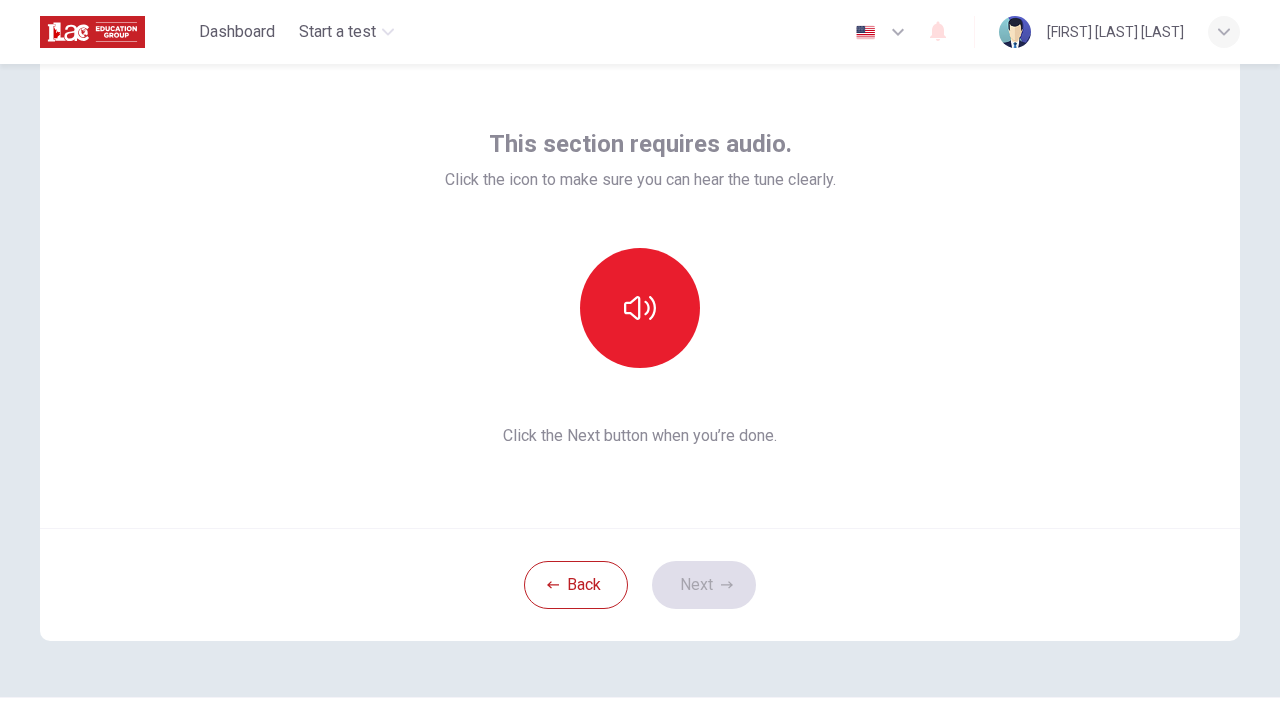scroll, scrollTop: 69, scrollLeft: 0, axis: vertical 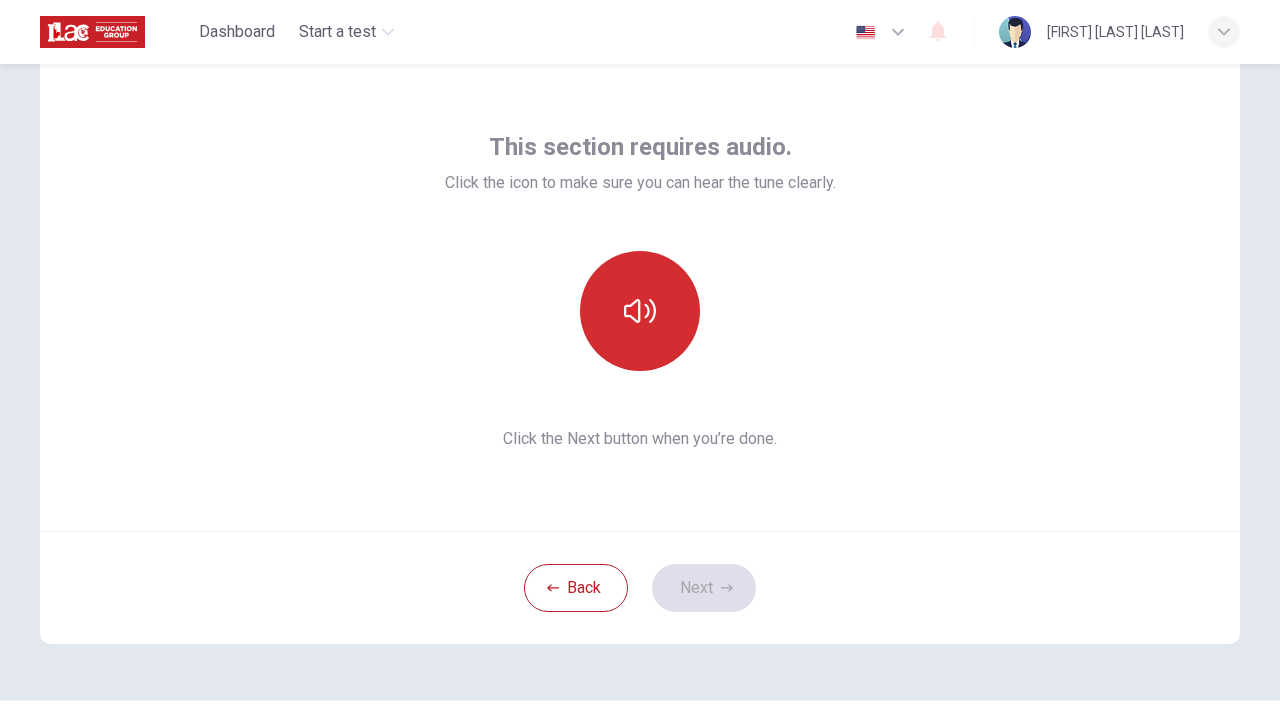click 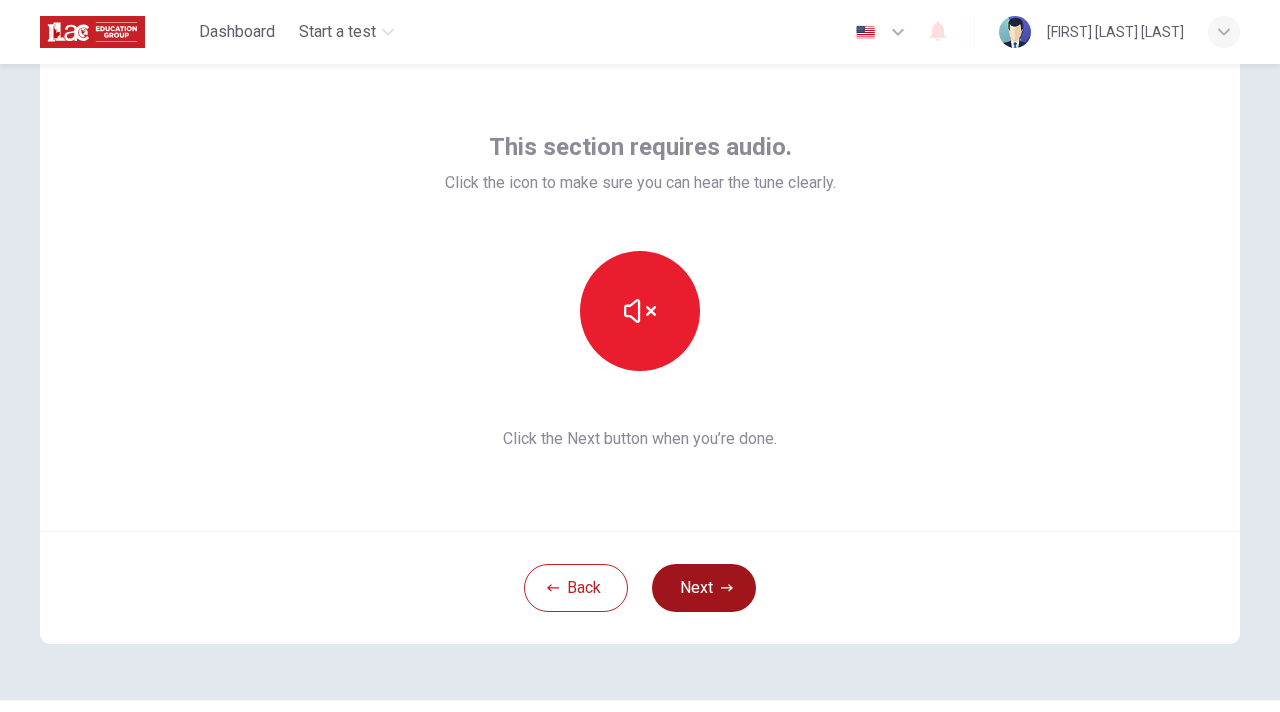 click on "Next" at bounding box center [704, 588] 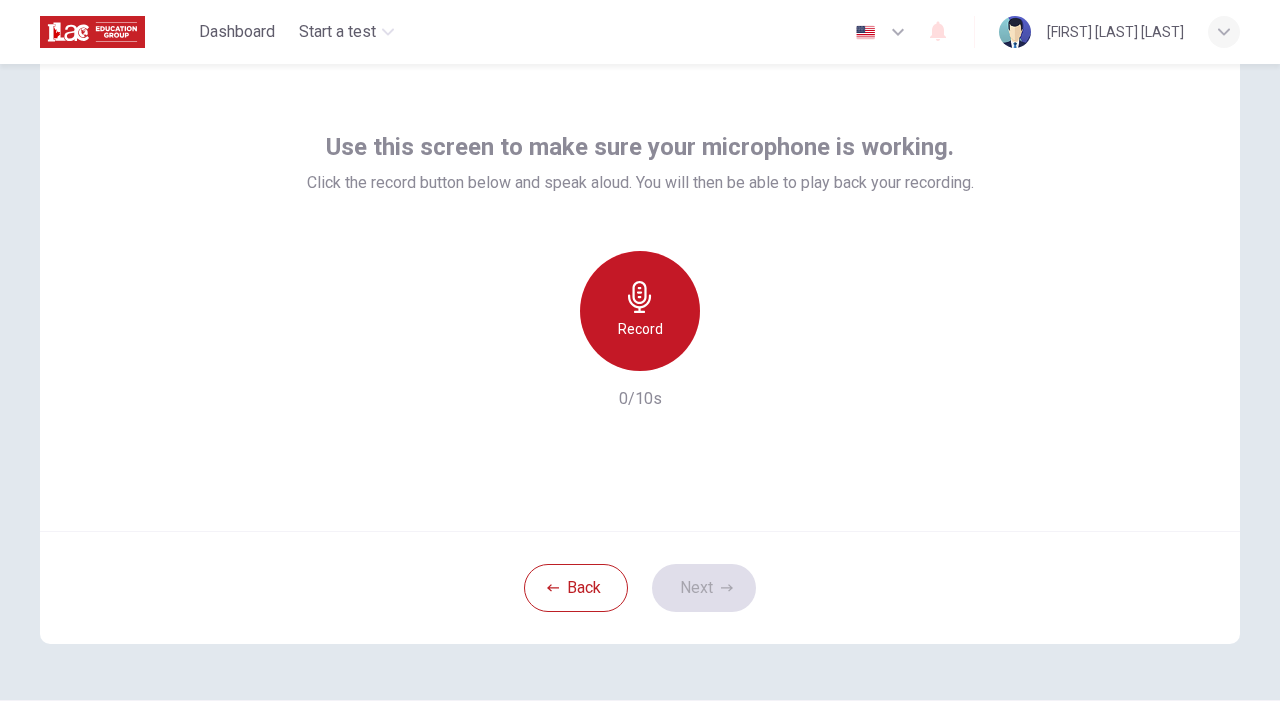 click on "Record" at bounding box center [640, 311] 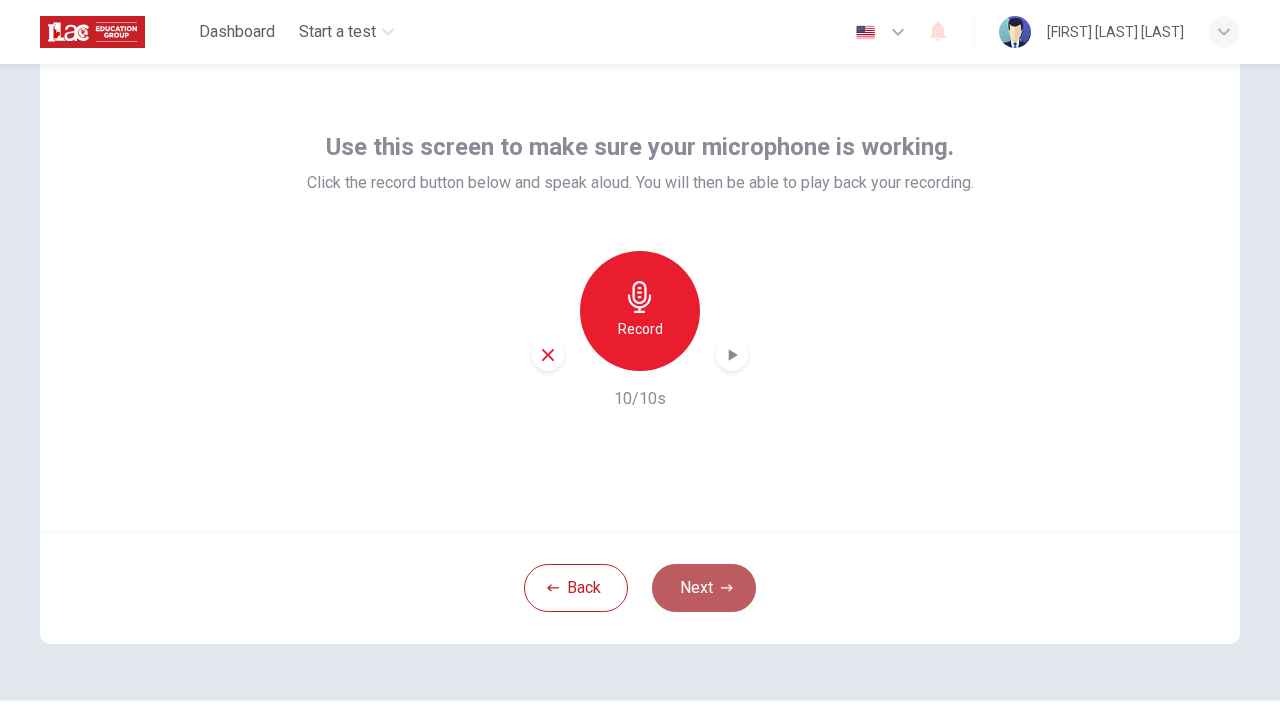 click on "Next" at bounding box center (704, 588) 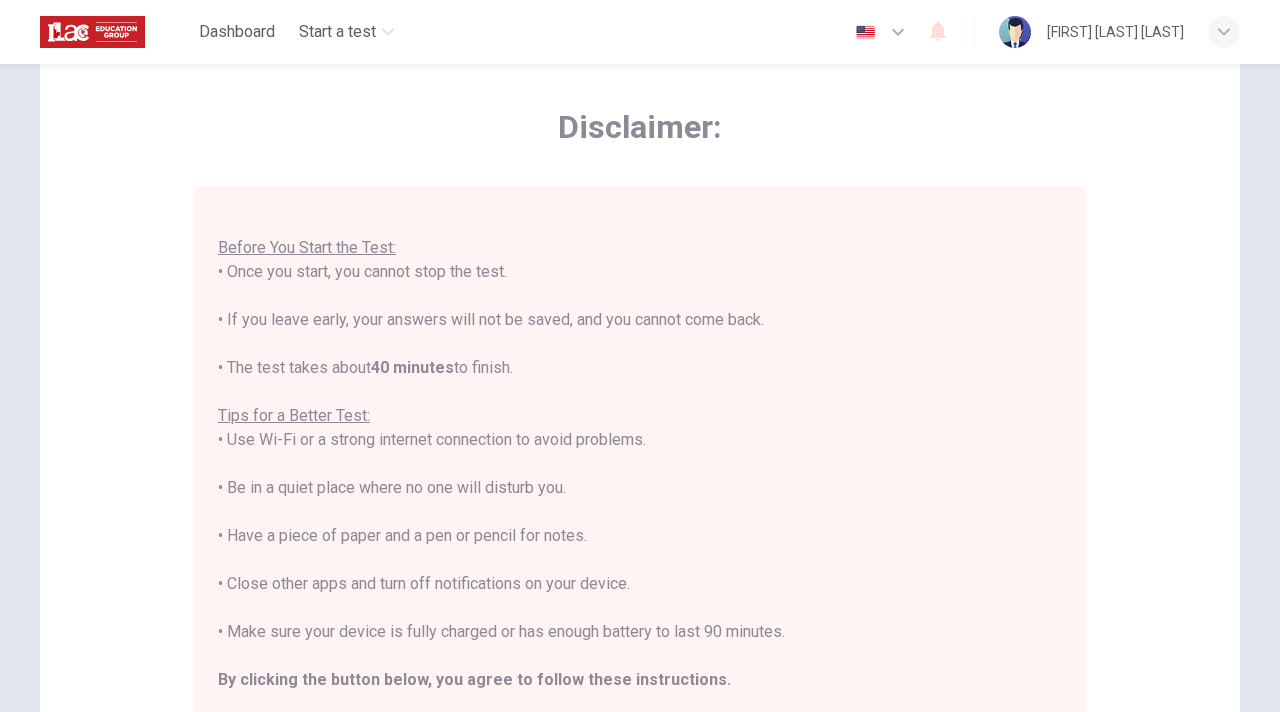scroll, scrollTop: 0, scrollLeft: 0, axis: both 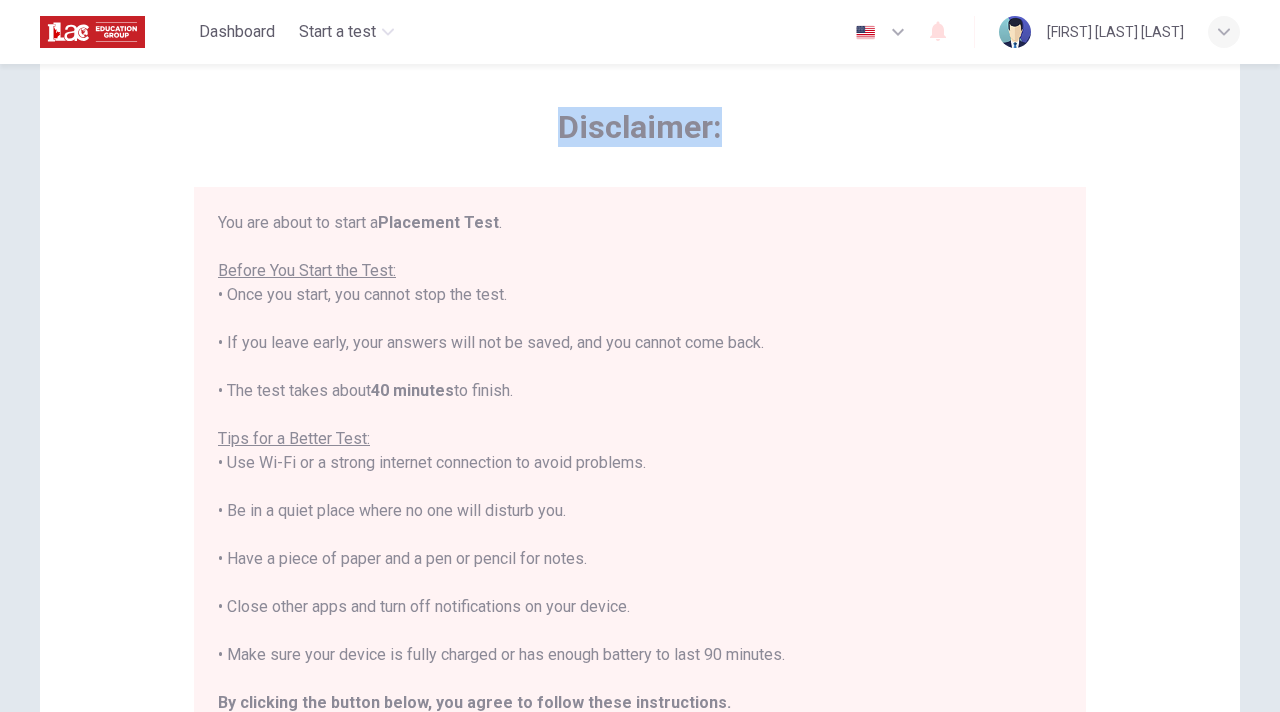 drag, startPoint x: 562, startPoint y: 136, endPoint x: 730, endPoint y: 148, distance: 168.42802 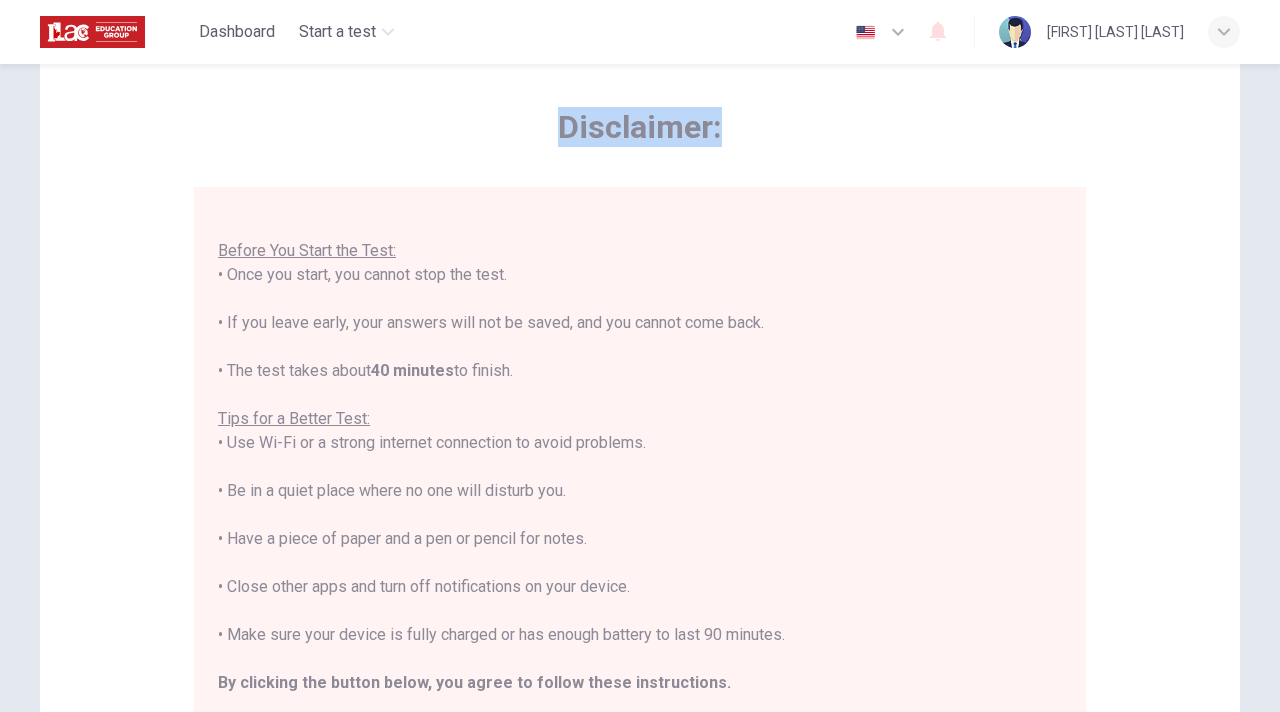 scroll, scrollTop: 23, scrollLeft: 0, axis: vertical 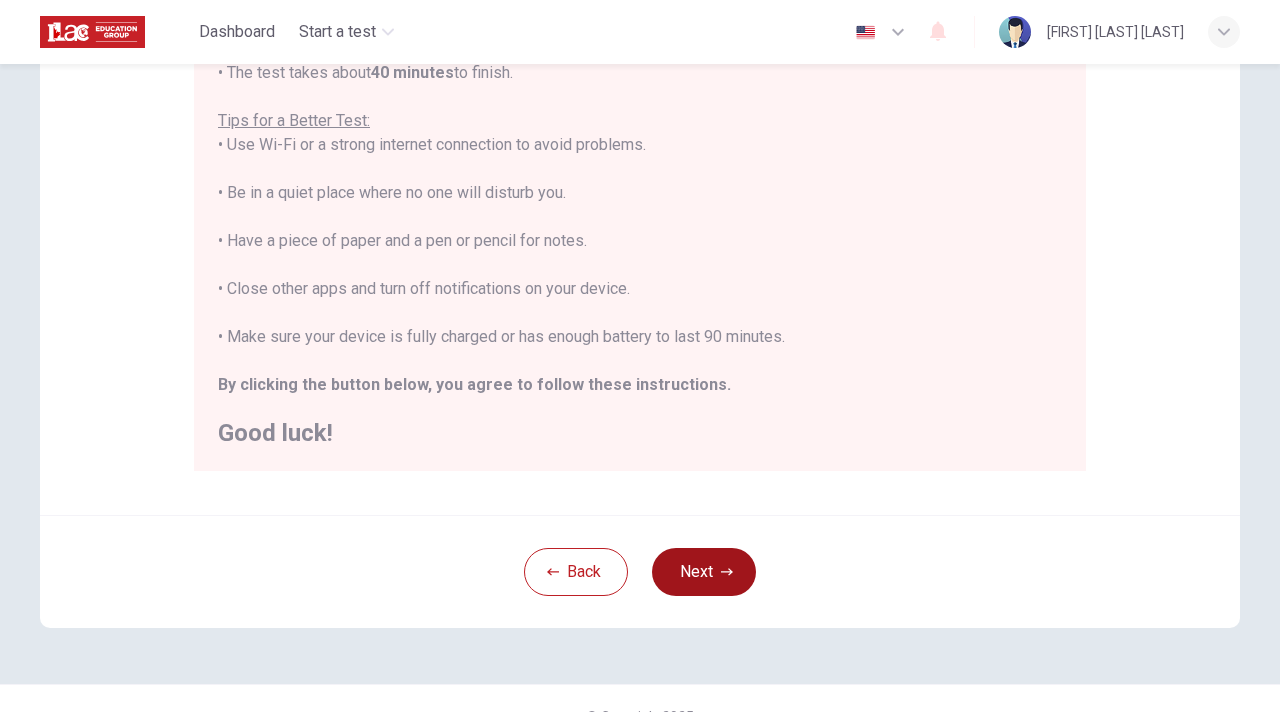 click on "Next" at bounding box center (704, 572) 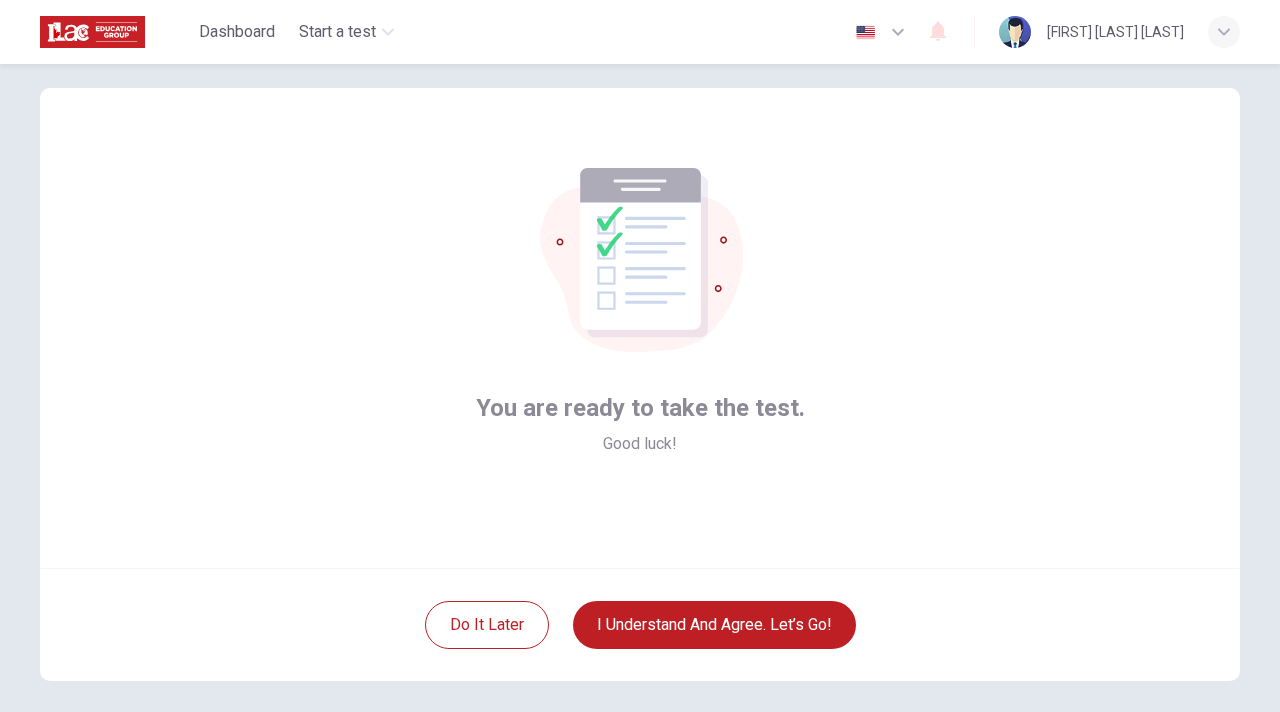 scroll, scrollTop: 35, scrollLeft: 0, axis: vertical 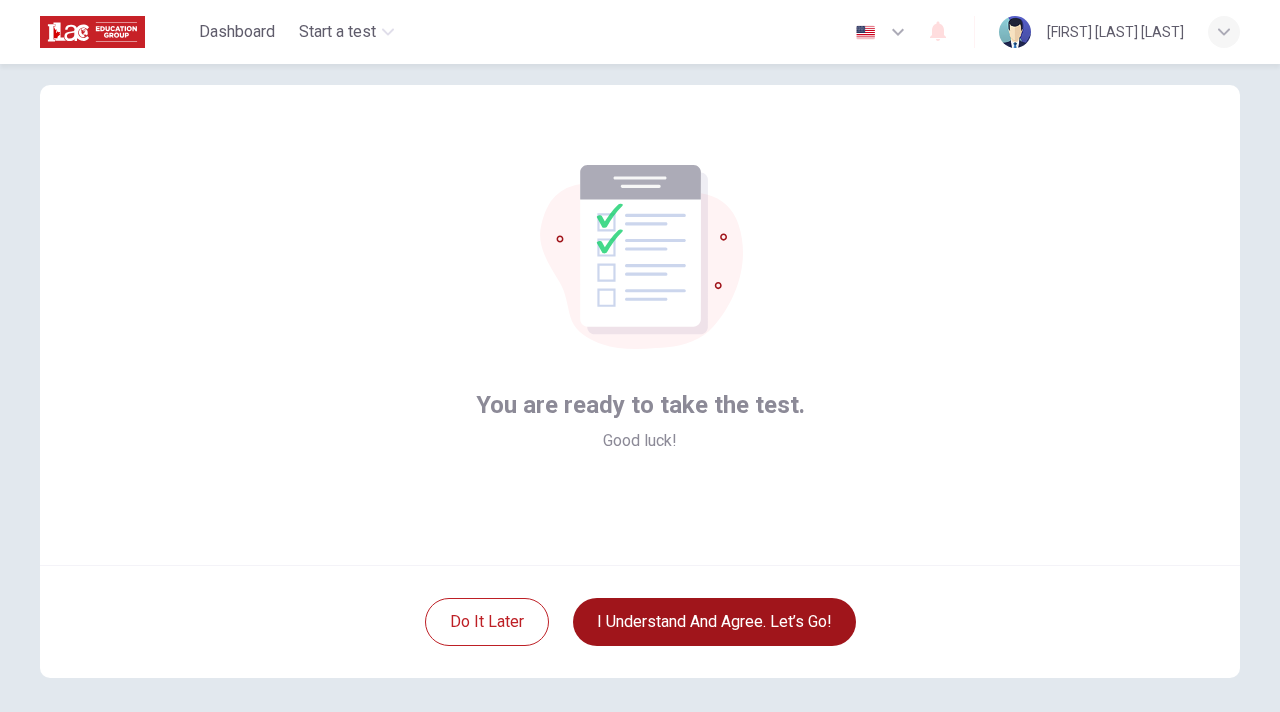 click on "I understand and agree. Let’s go!" at bounding box center [714, 622] 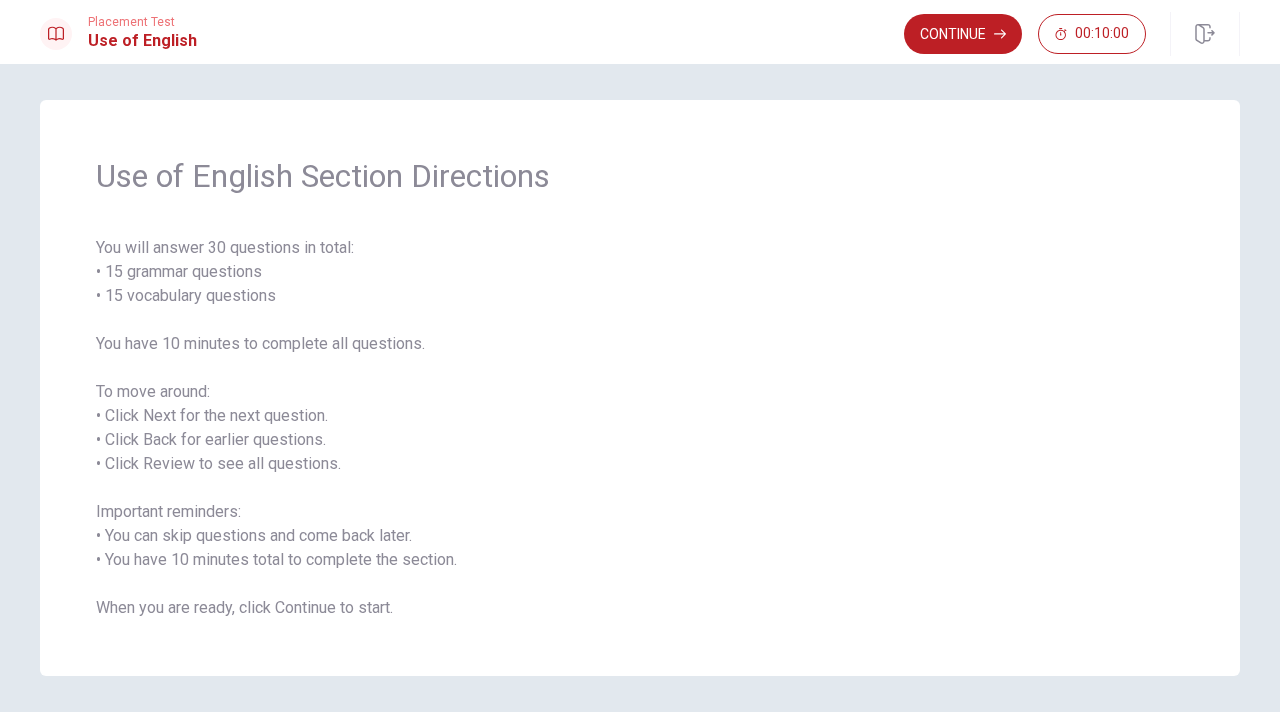 scroll, scrollTop: 0, scrollLeft: 0, axis: both 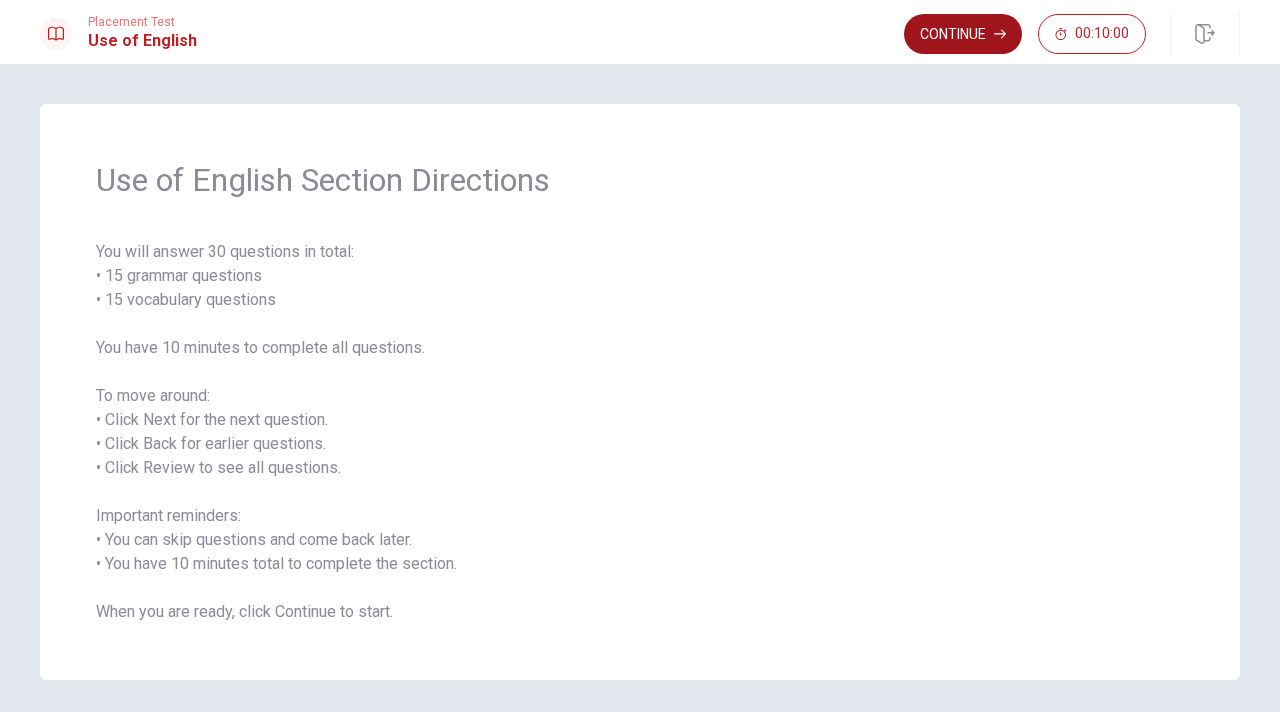 click on "Continue" at bounding box center [963, 34] 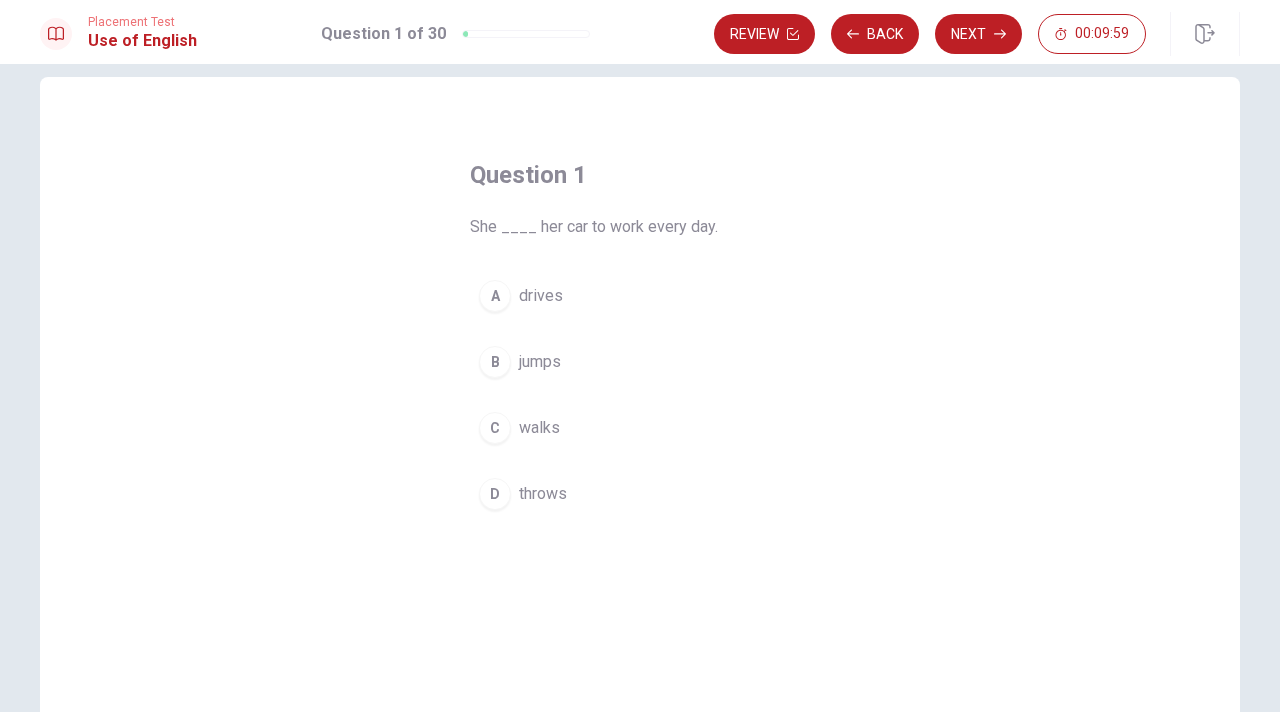 scroll, scrollTop: 32, scrollLeft: 0, axis: vertical 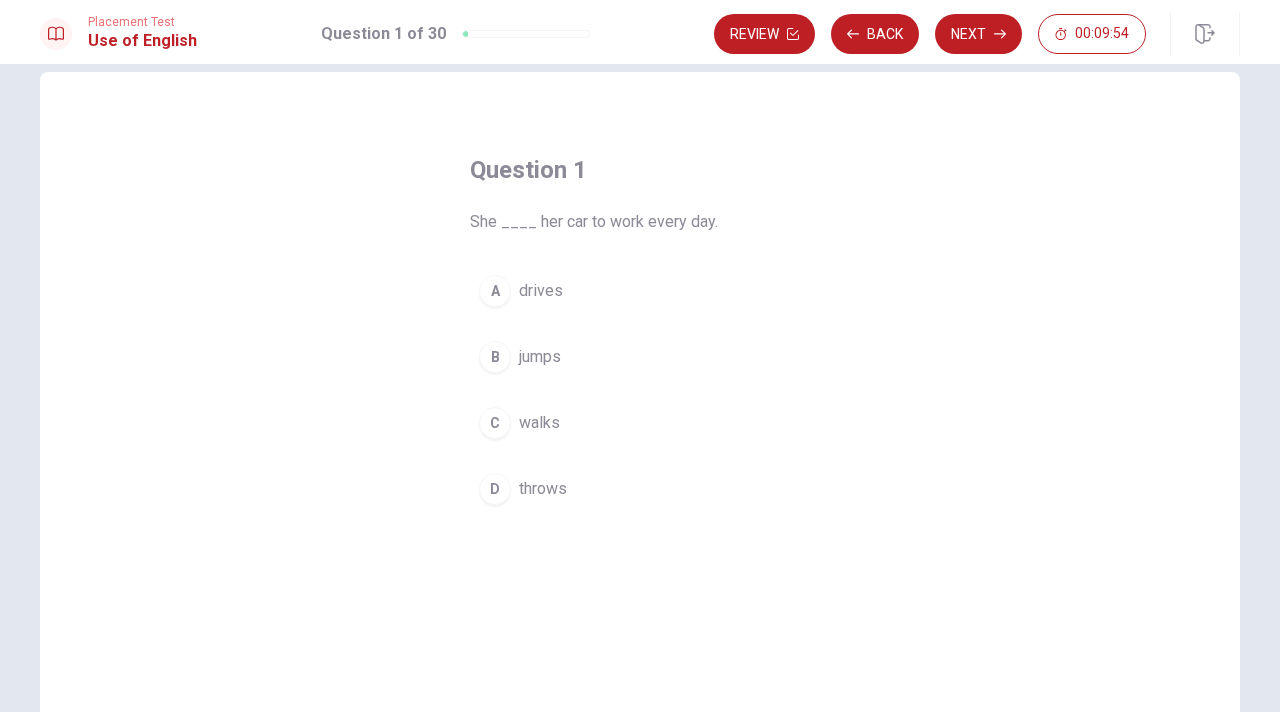 click on "A" at bounding box center [495, 291] 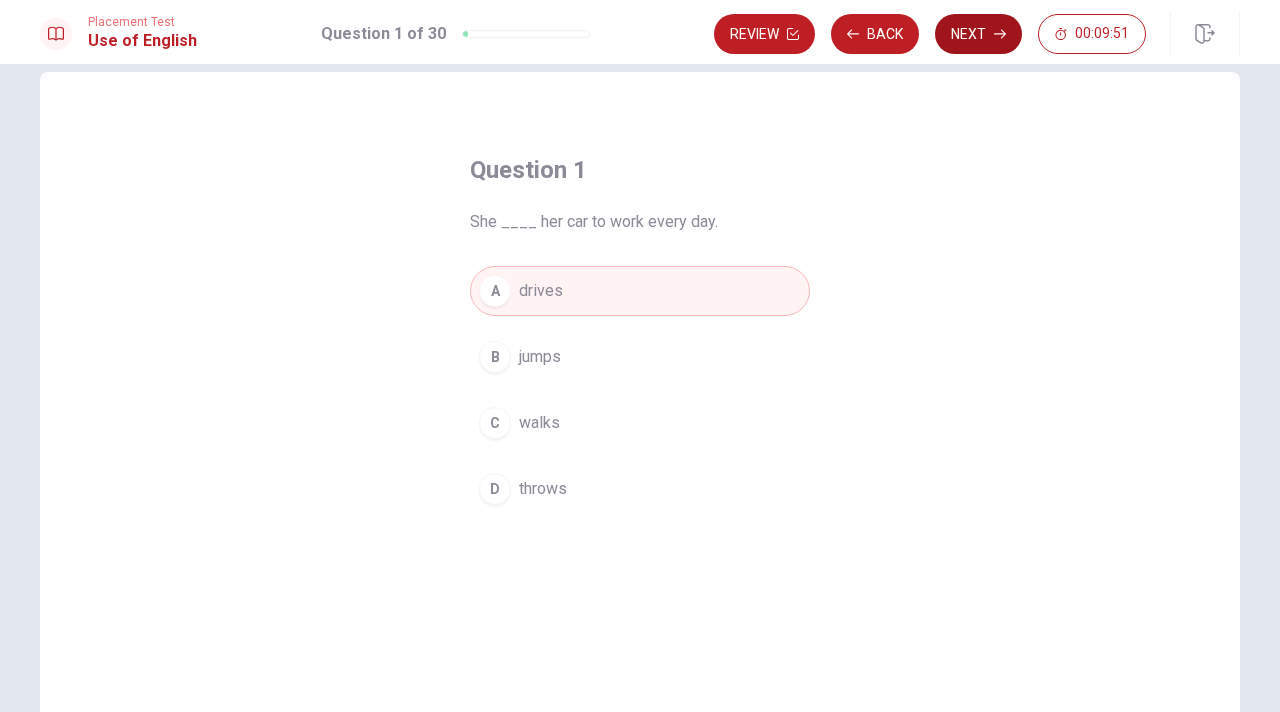 click on "Next" at bounding box center (978, 34) 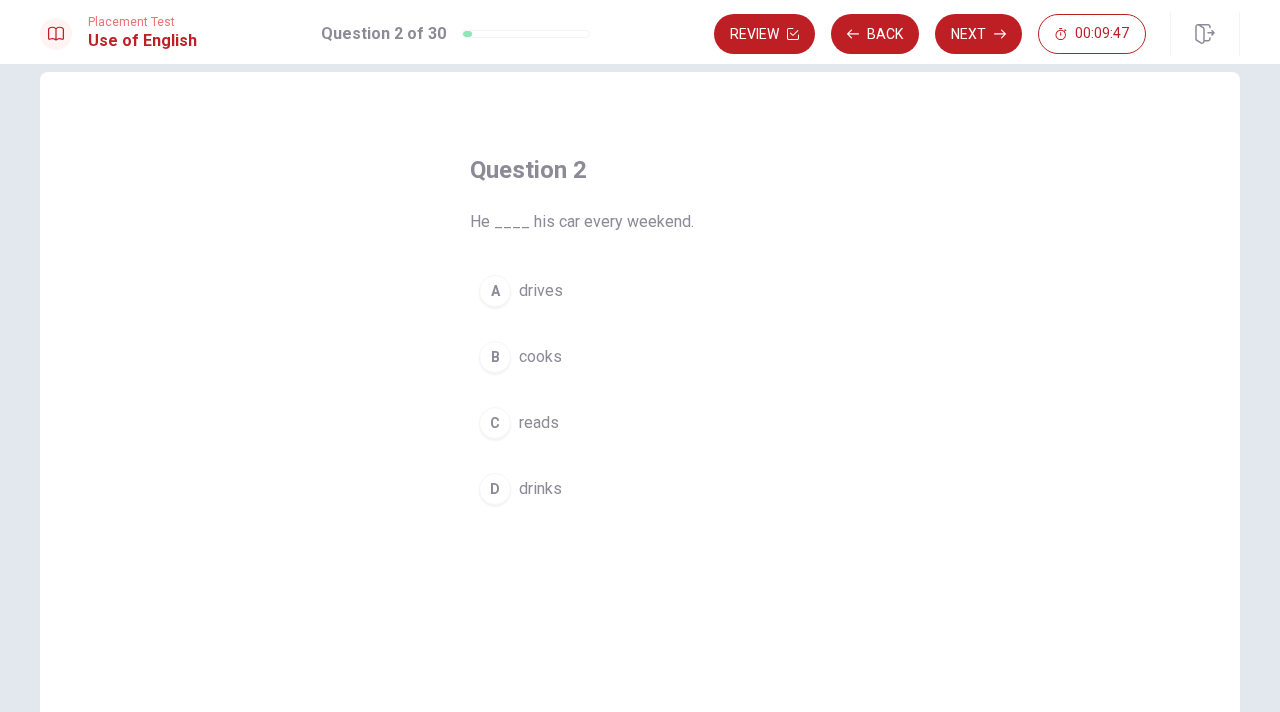click on "A" at bounding box center (495, 291) 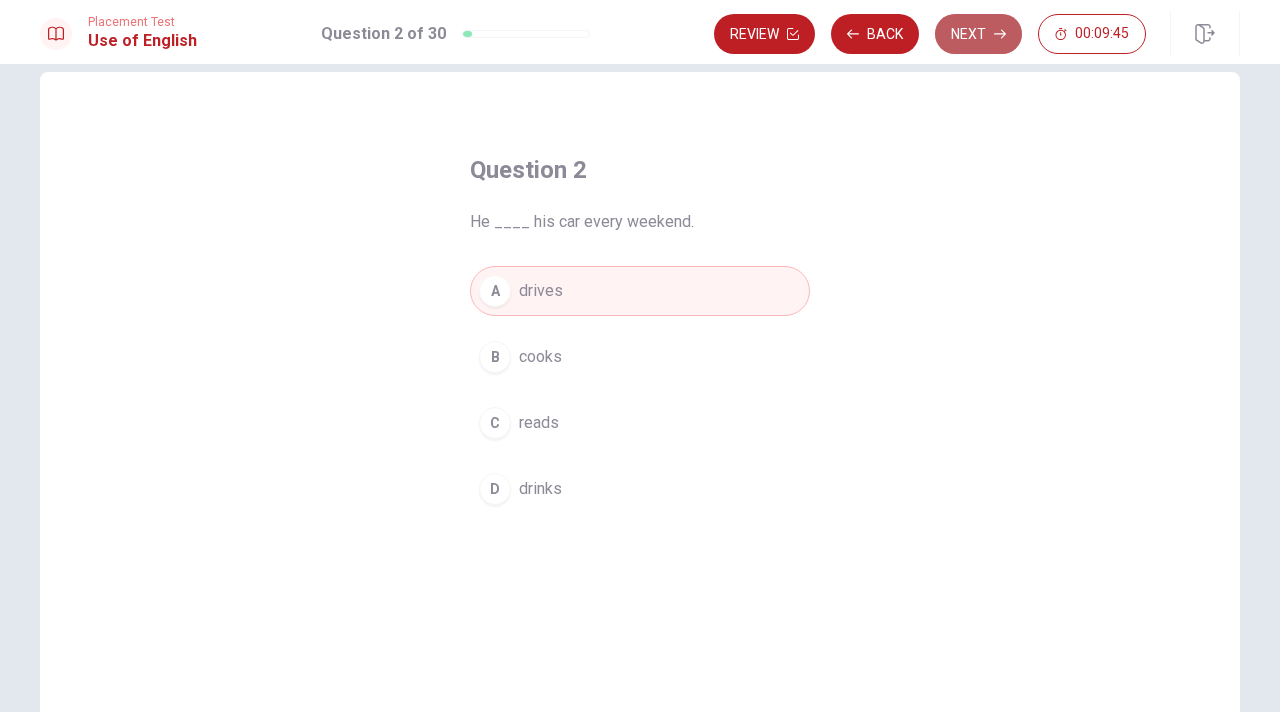 click 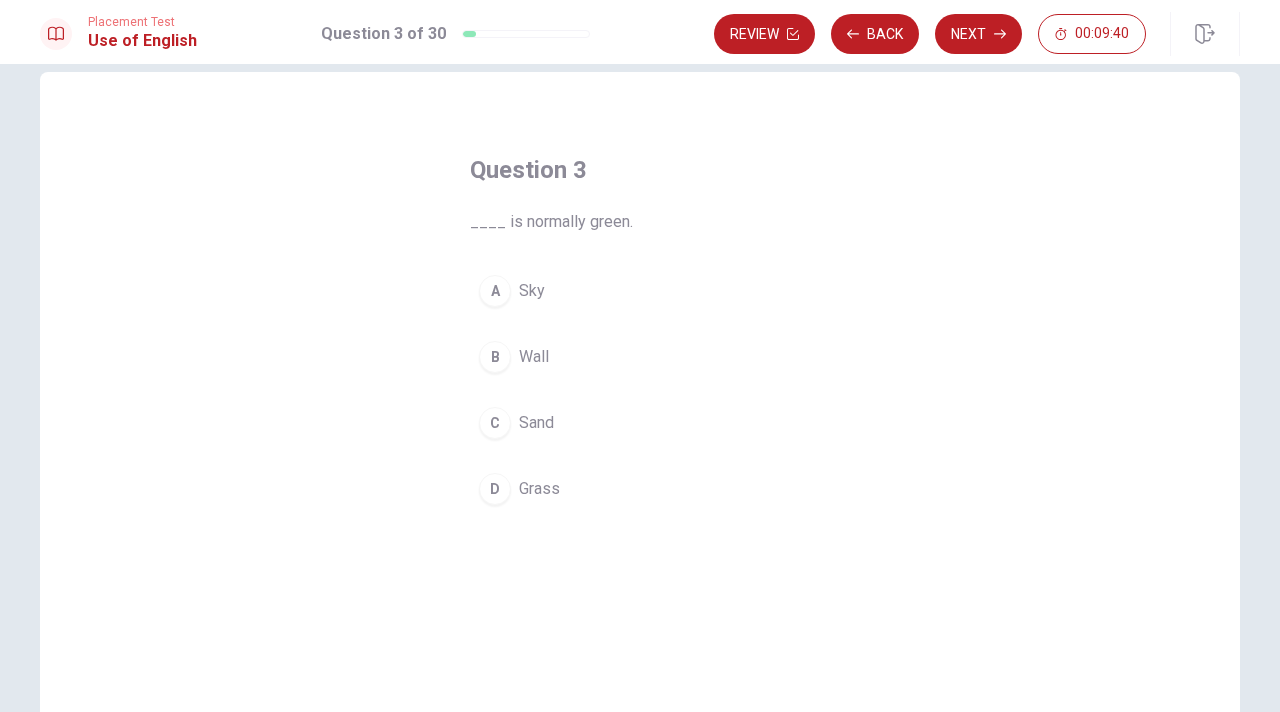 click on "D" at bounding box center (495, 489) 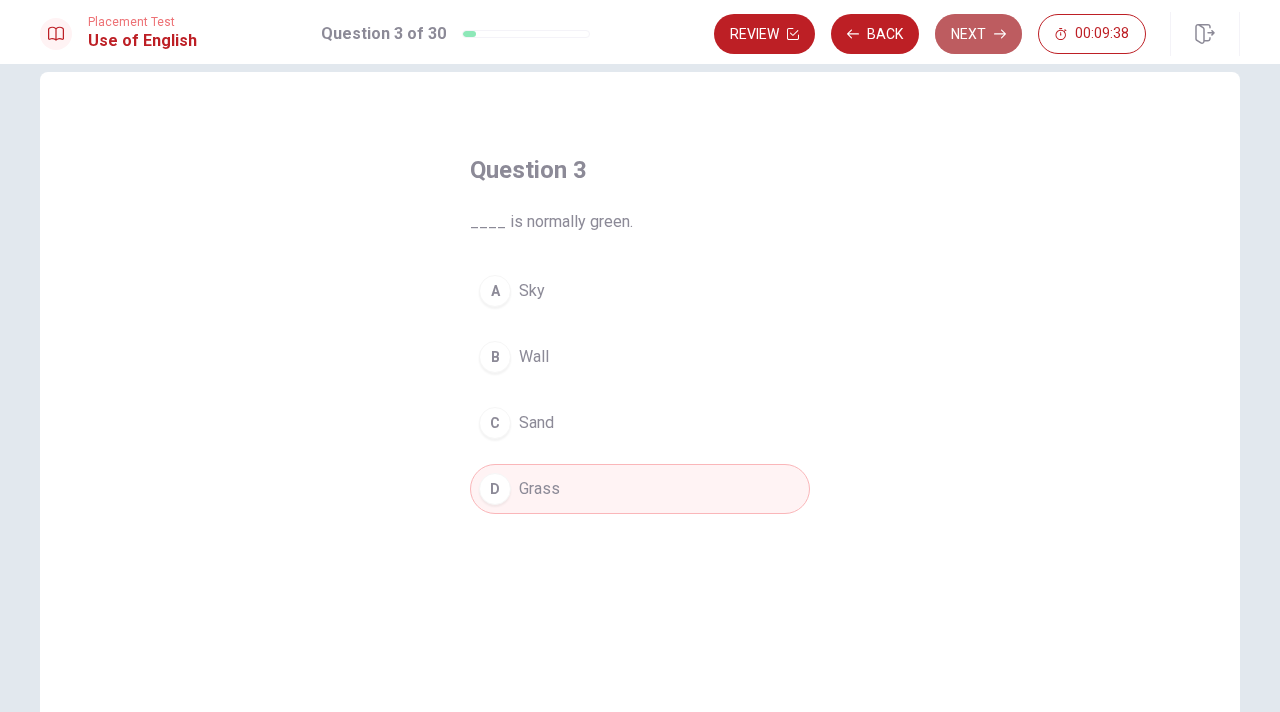 click on "Next" at bounding box center (978, 34) 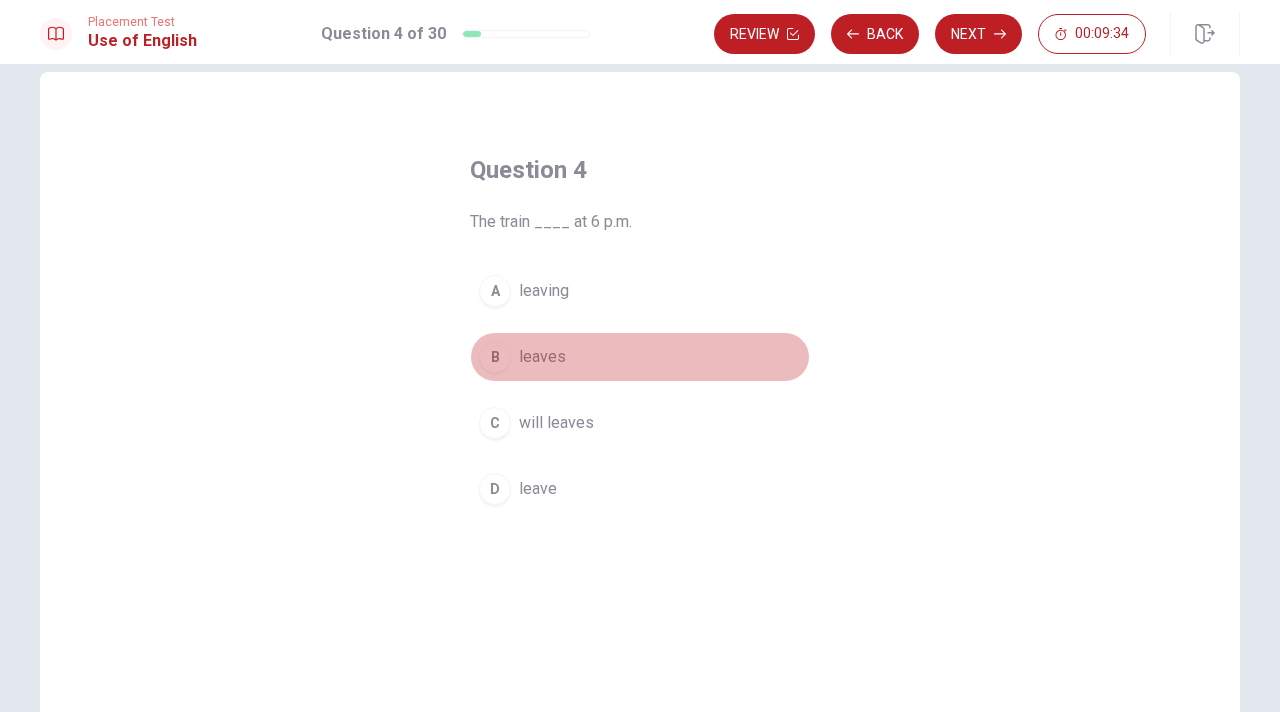 click on "B" at bounding box center (495, 357) 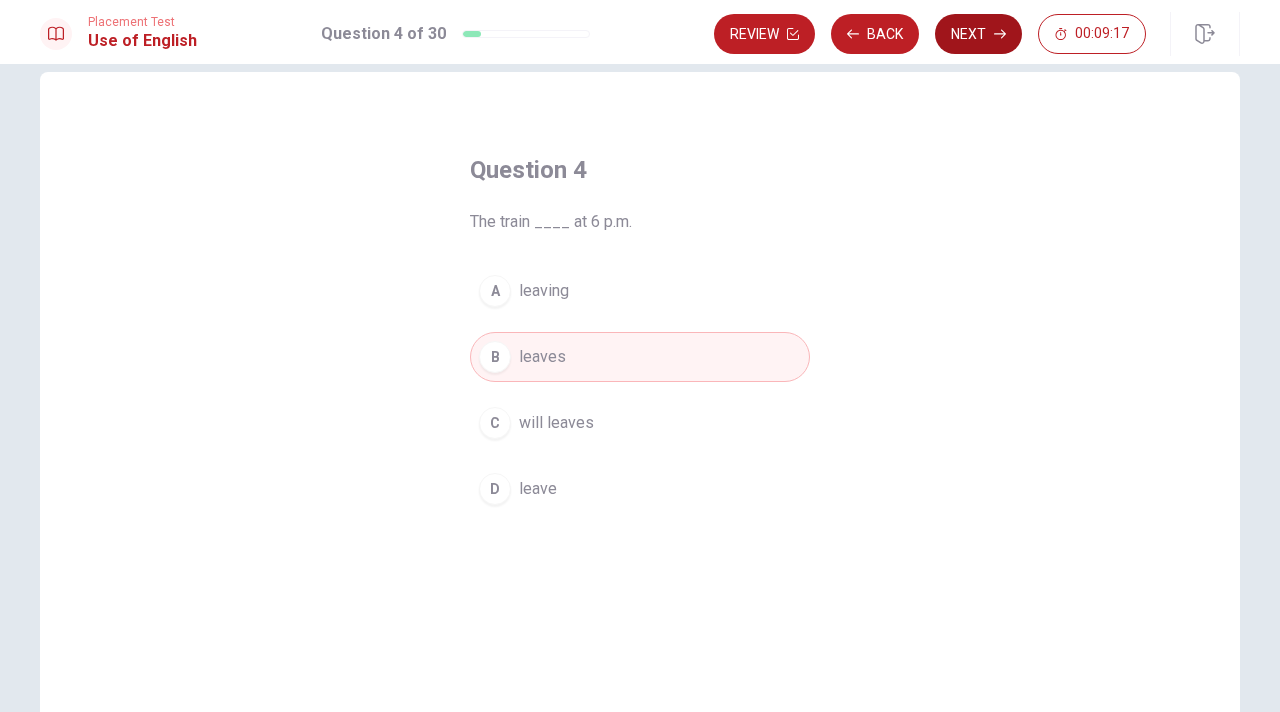 click on "Next" at bounding box center [978, 34] 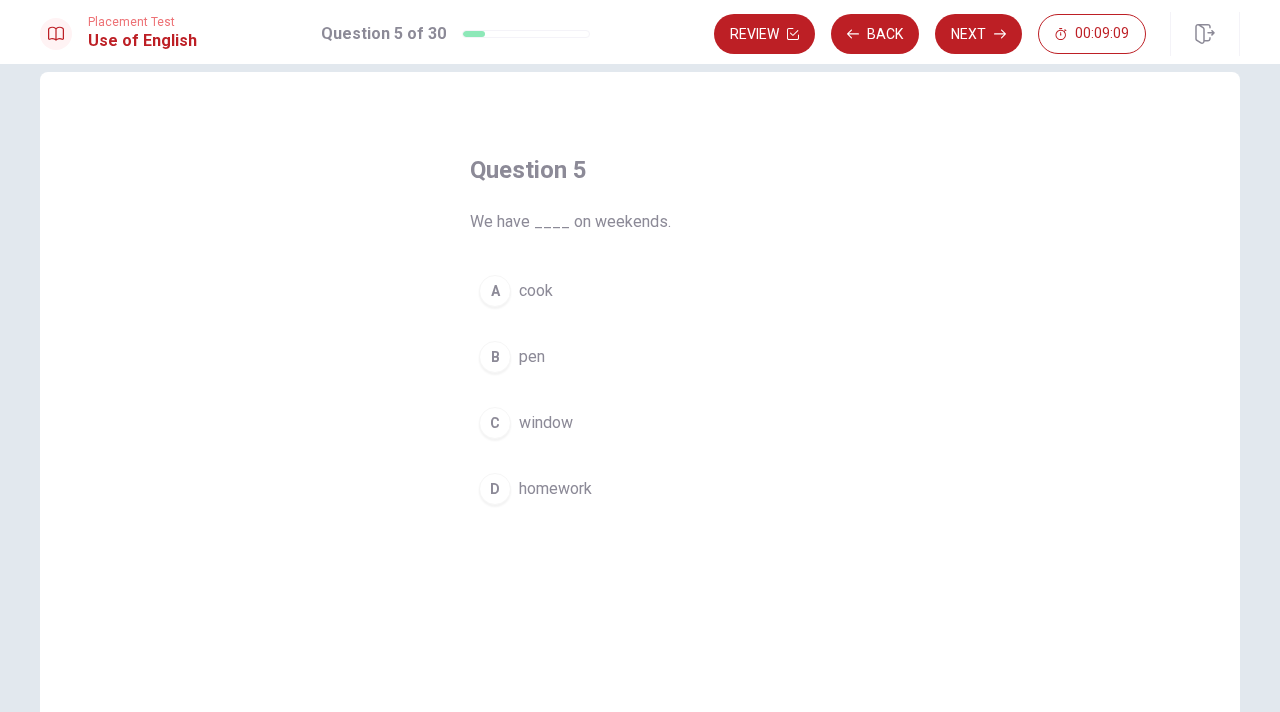 click on "D" at bounding box center (495, 489) 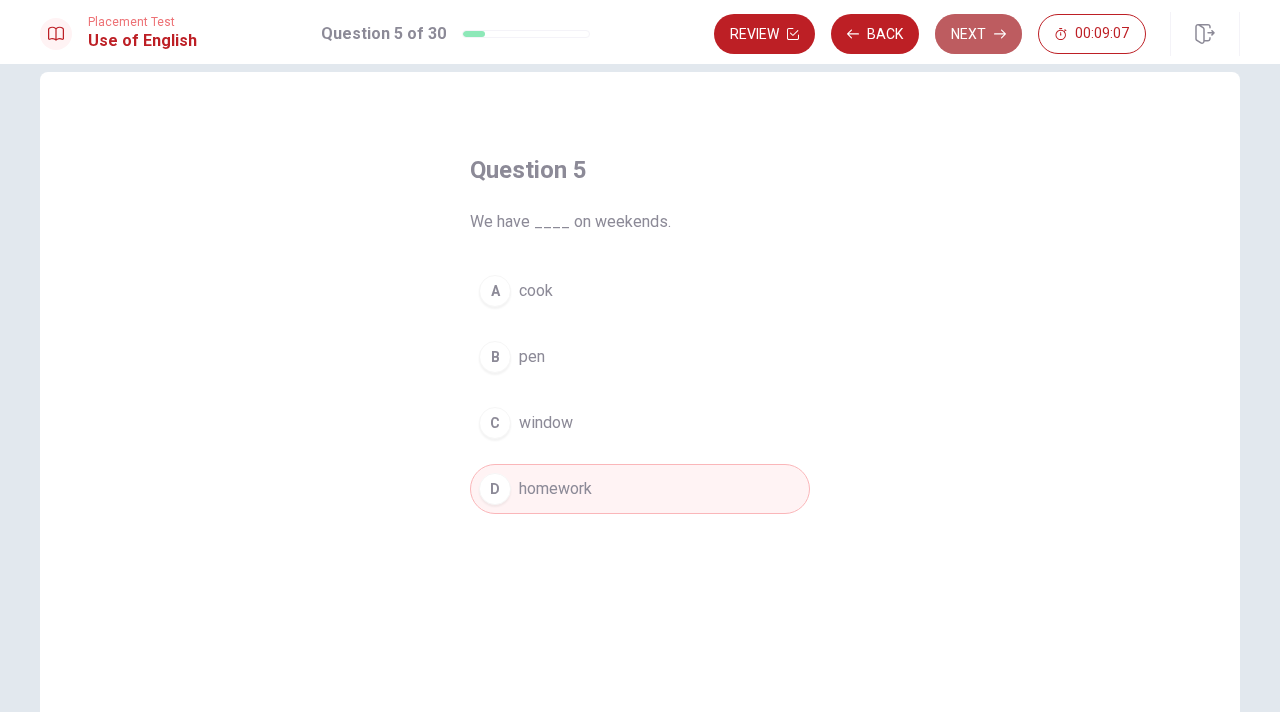 click on "Next" at bounding box center [978, 34] 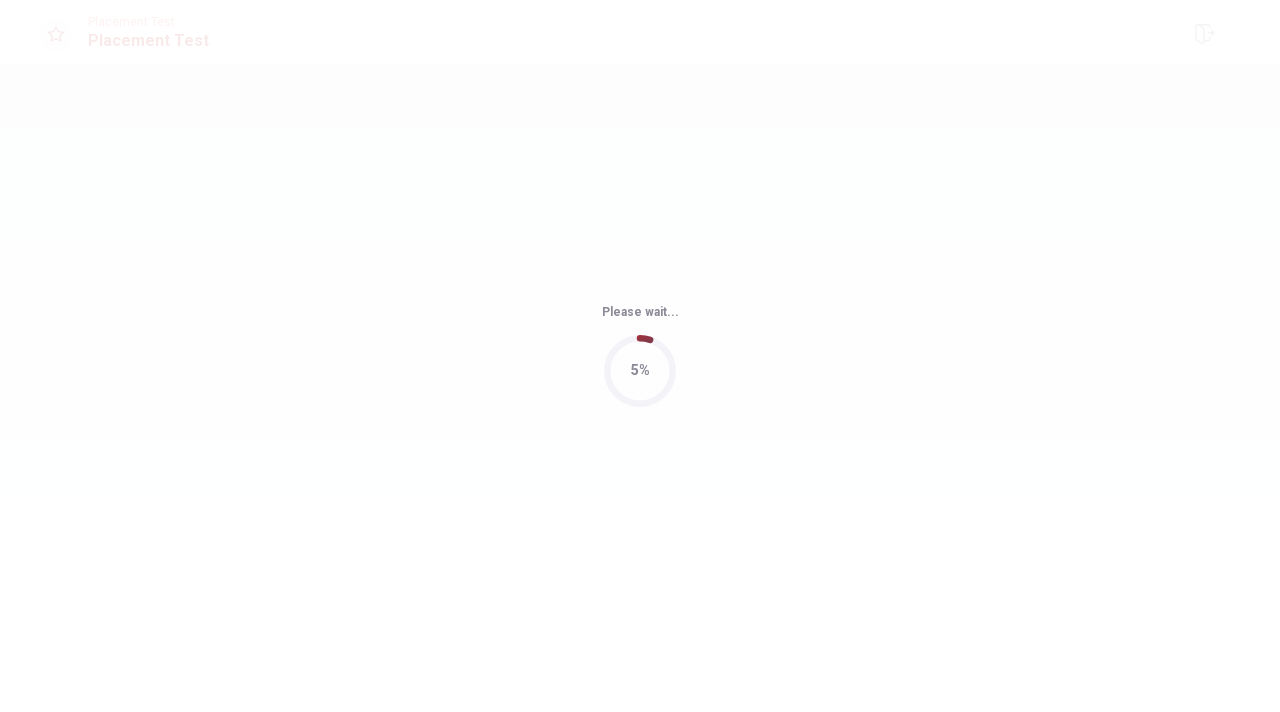 scroll, scrollTop: 0, scrollLeft: 0, axis: both 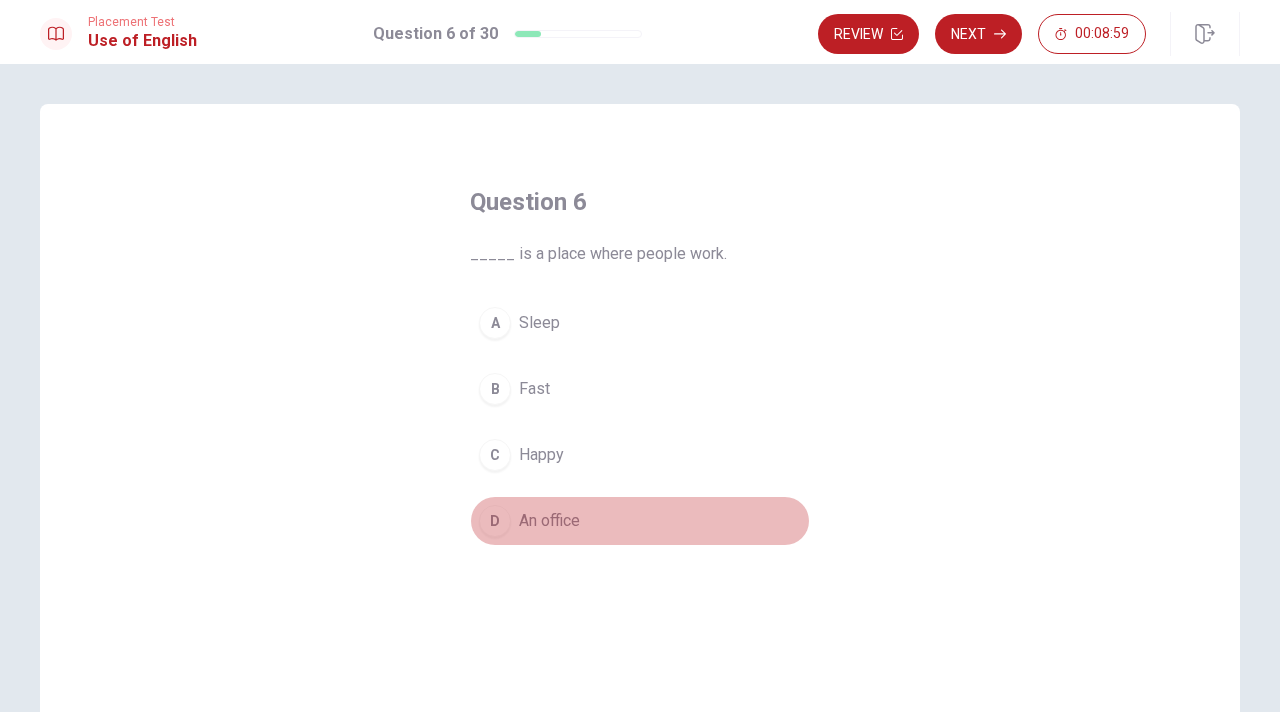 click on "D" at bounding box center (495, 521) 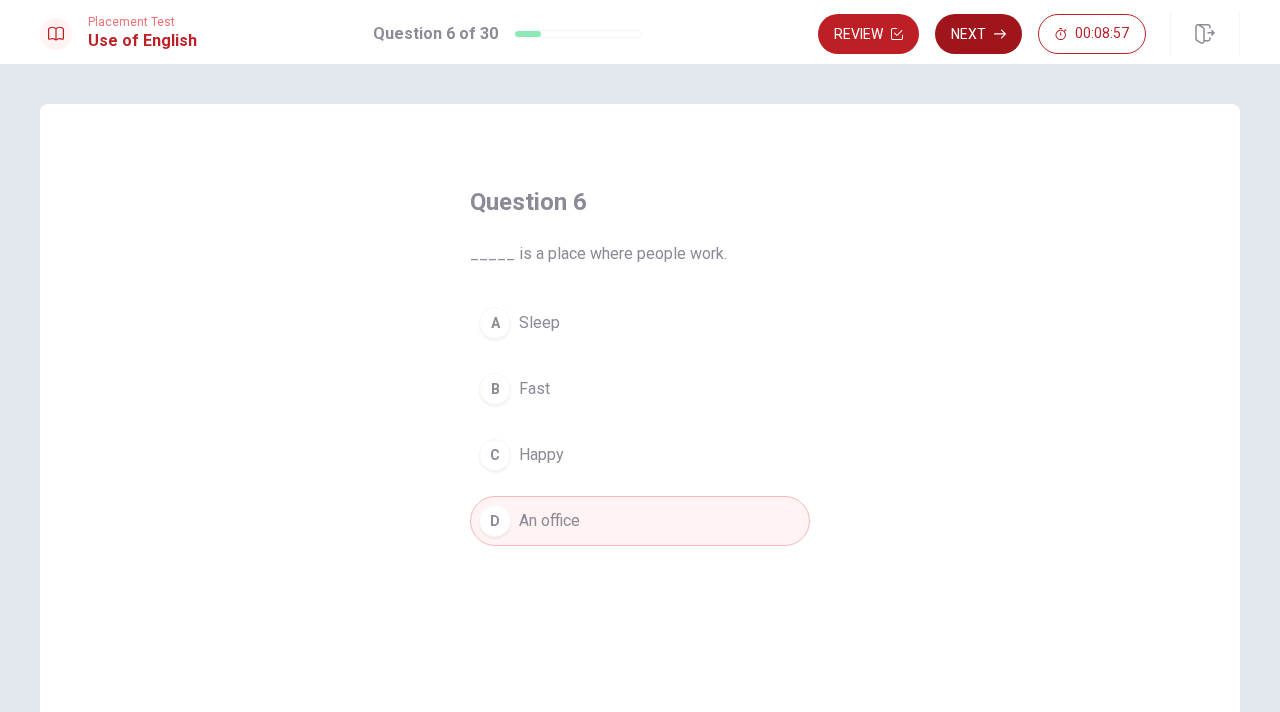 click 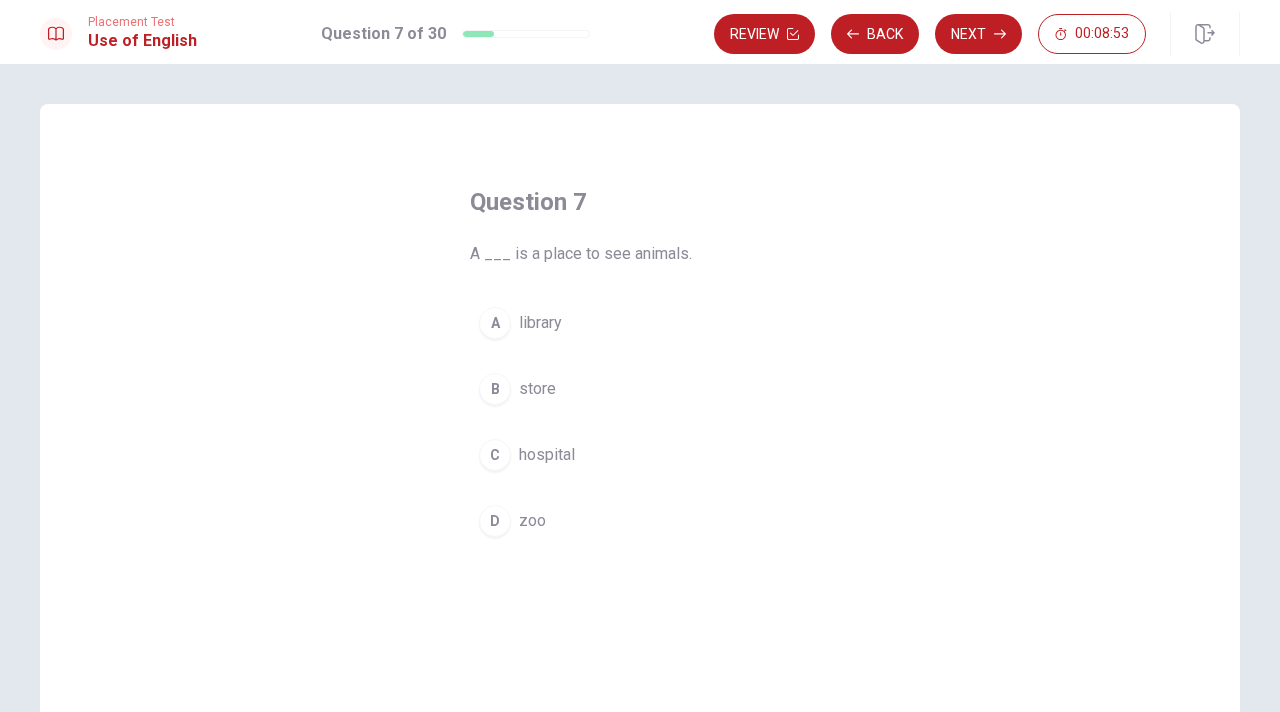 click on "D" at bounding box center (495, 521) 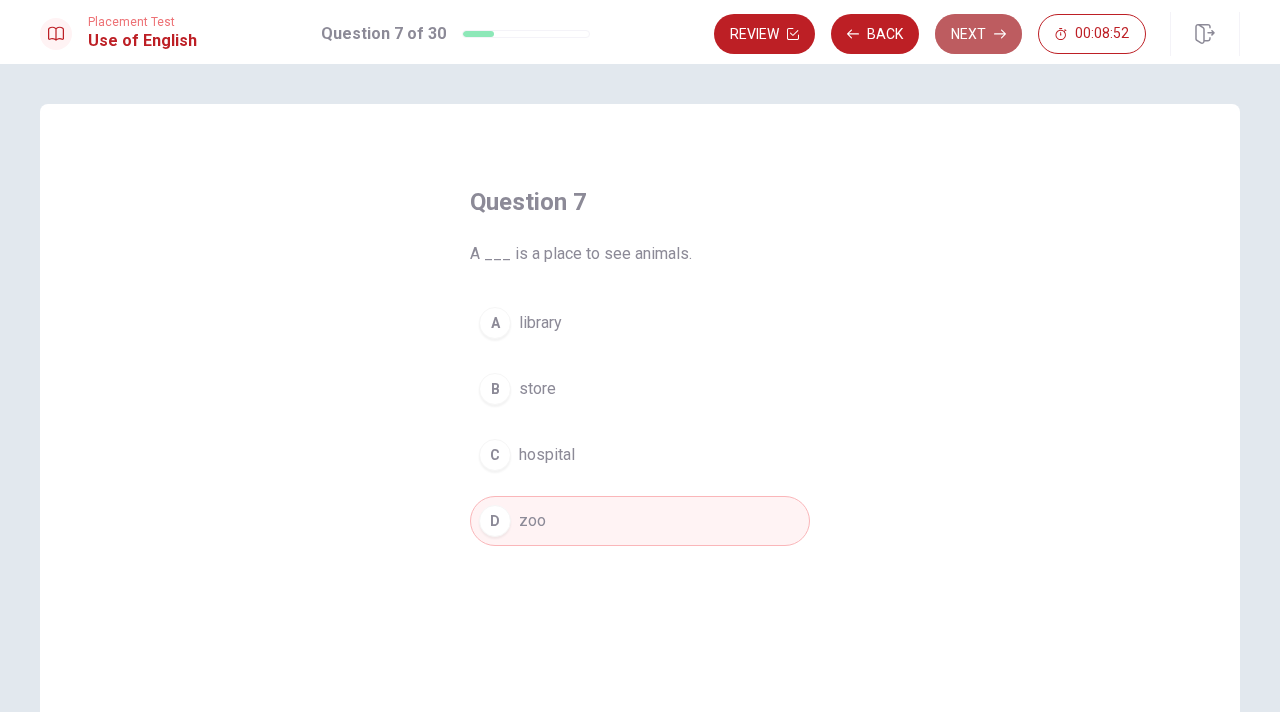 click on "Next" at bounding box center [978, 34] 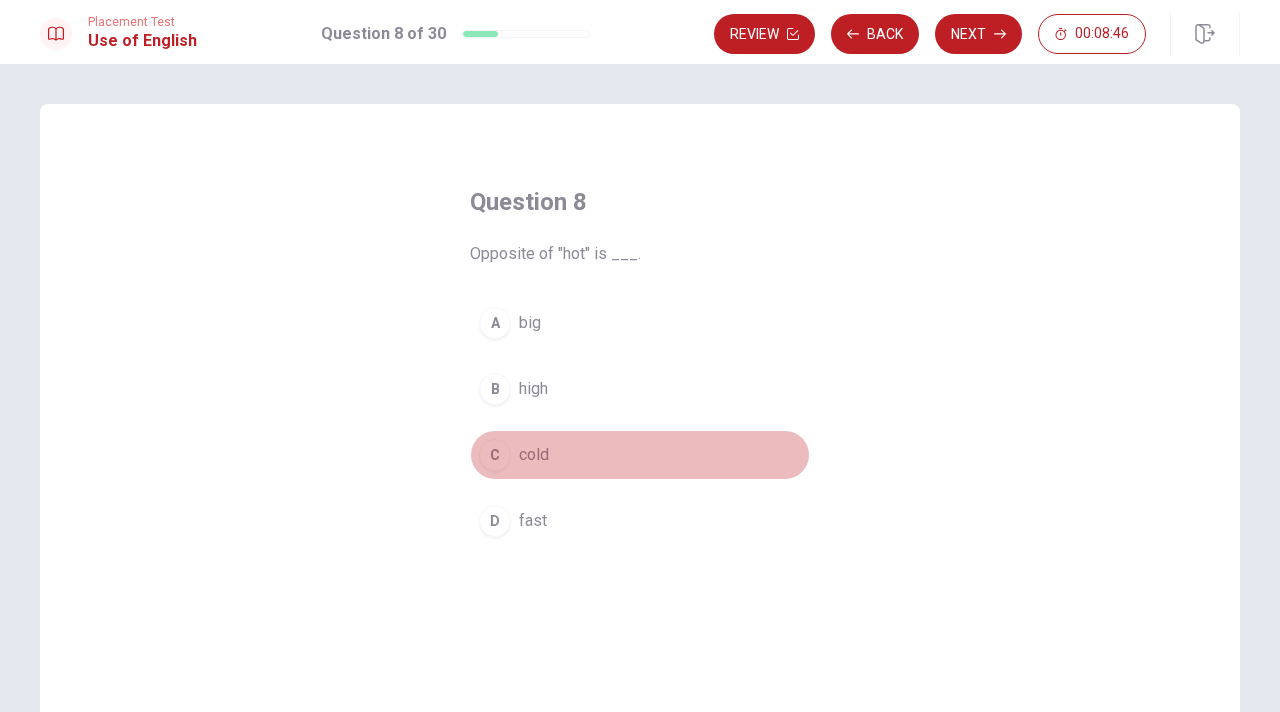 click on "C" at bounding box center (495, 455) 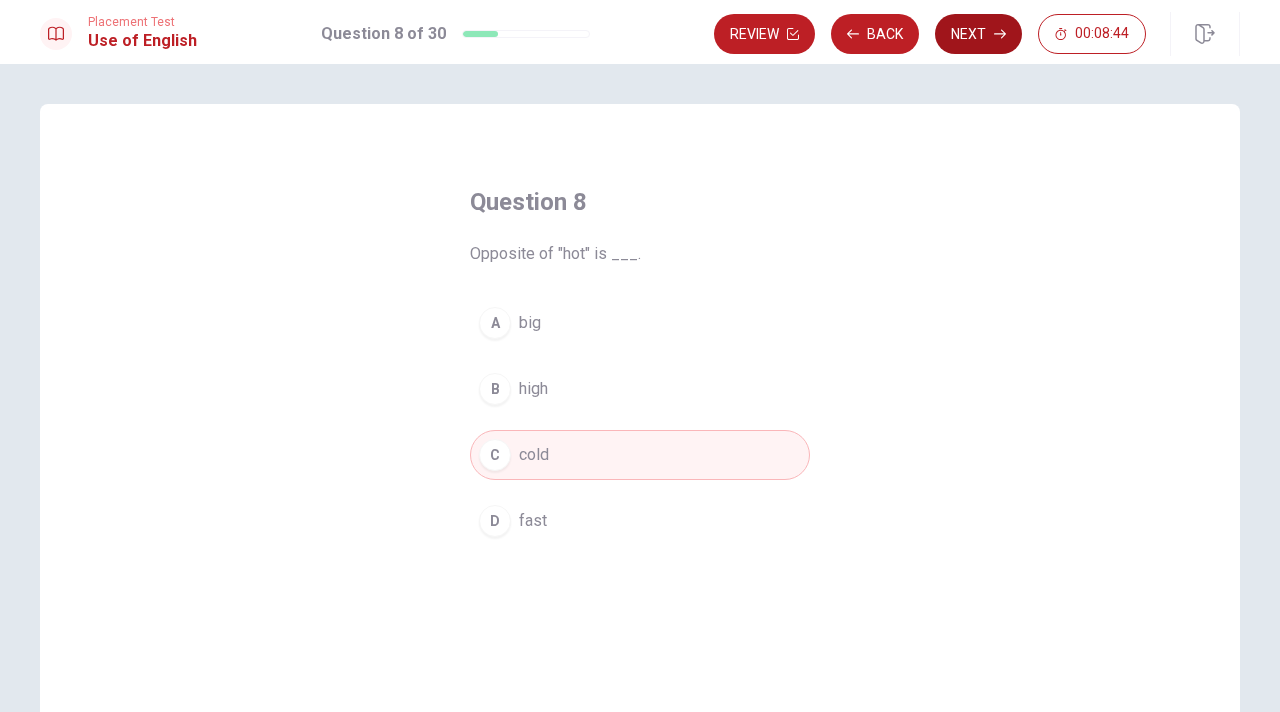 click on "Next" at bounding box center [978, 34] 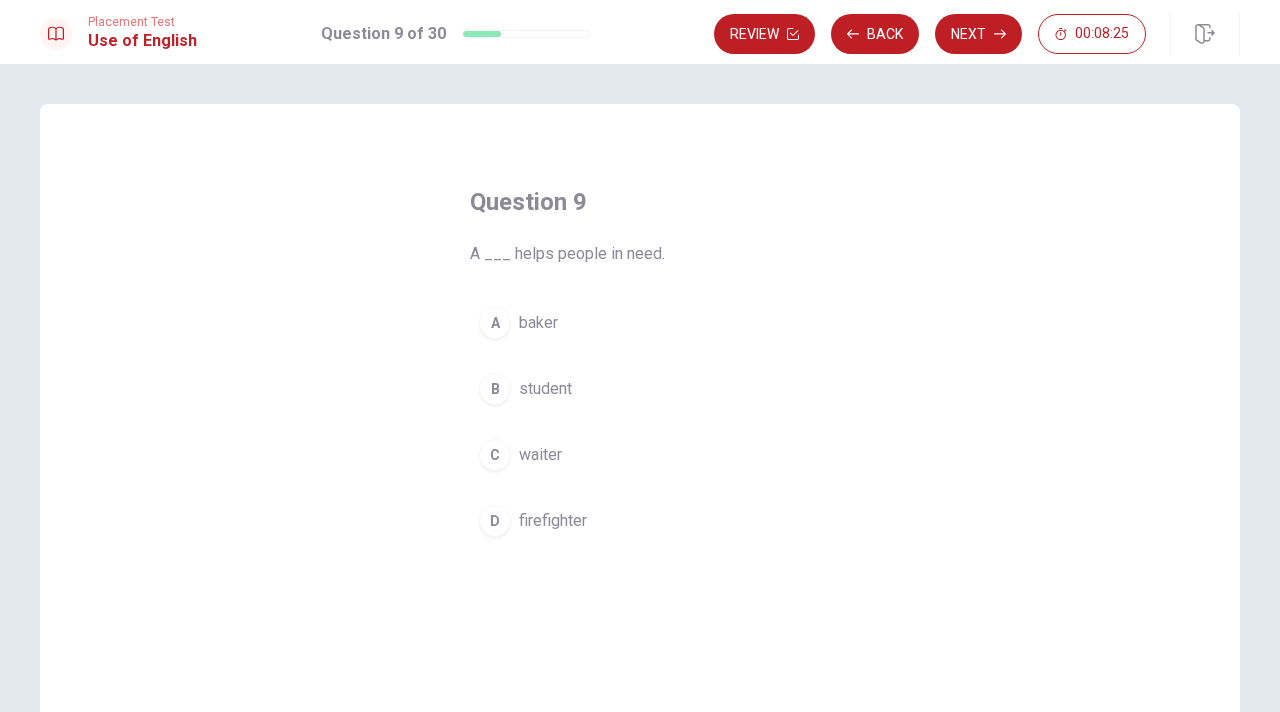 click on "C" at bounding box center (495, 455) 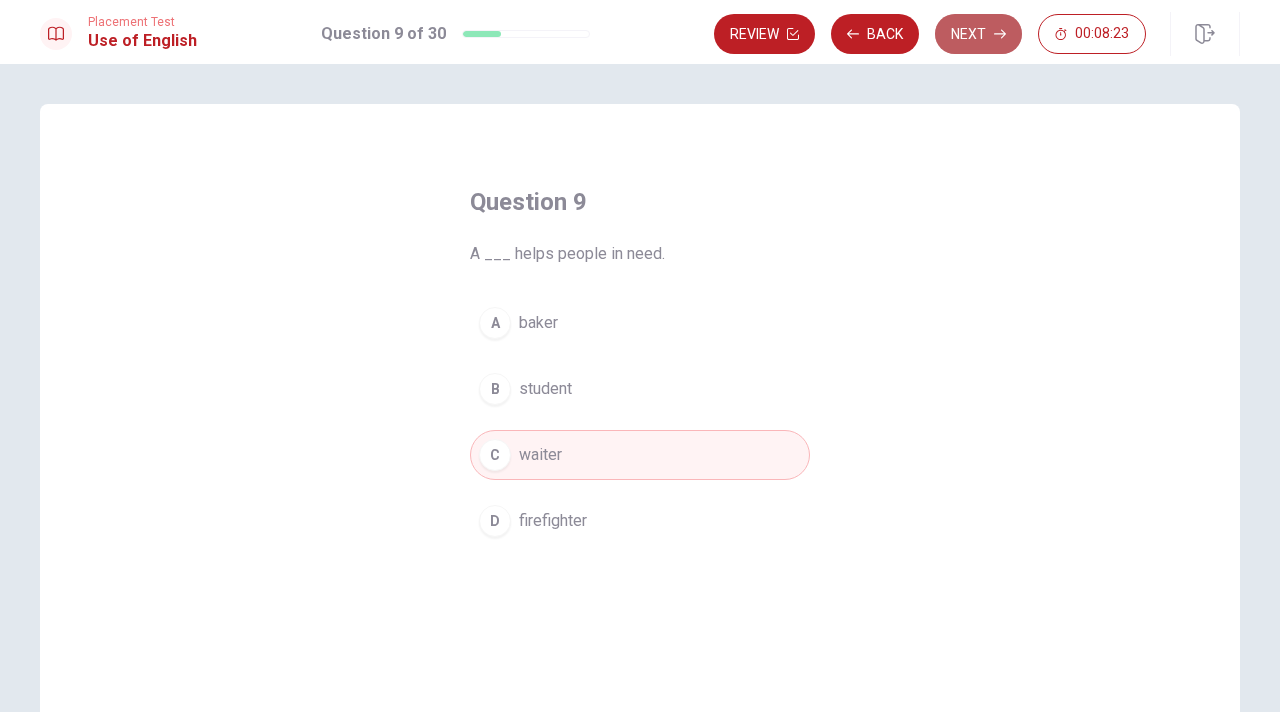 click on "Next" at bounding box center (978, 34) 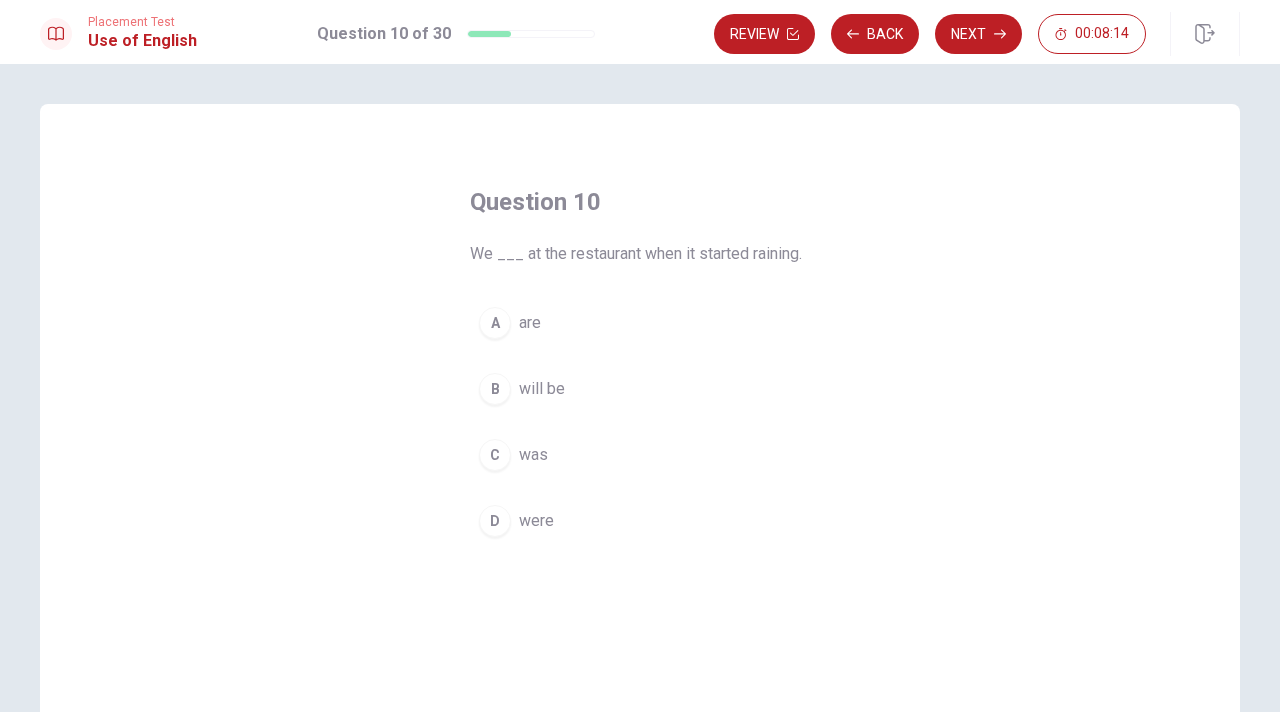 click on "D" at bounding box center (495, 521) 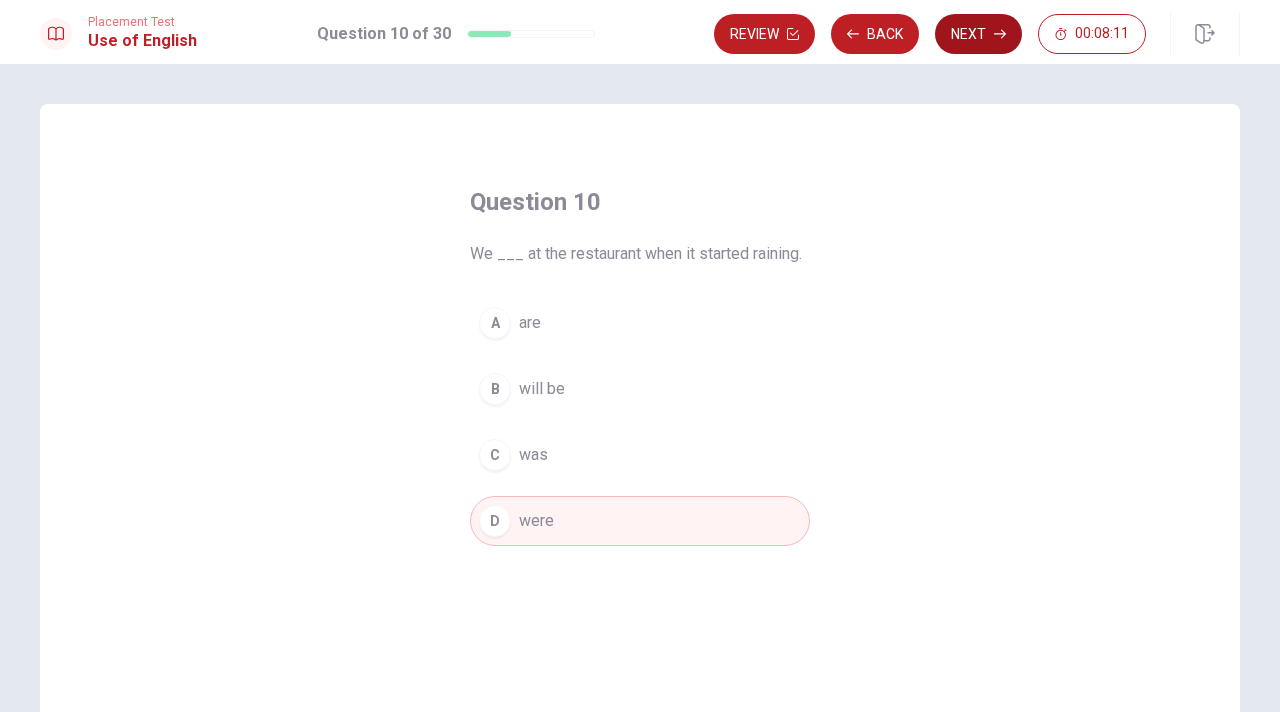 click on "Next" at bounding box center [978, 34] 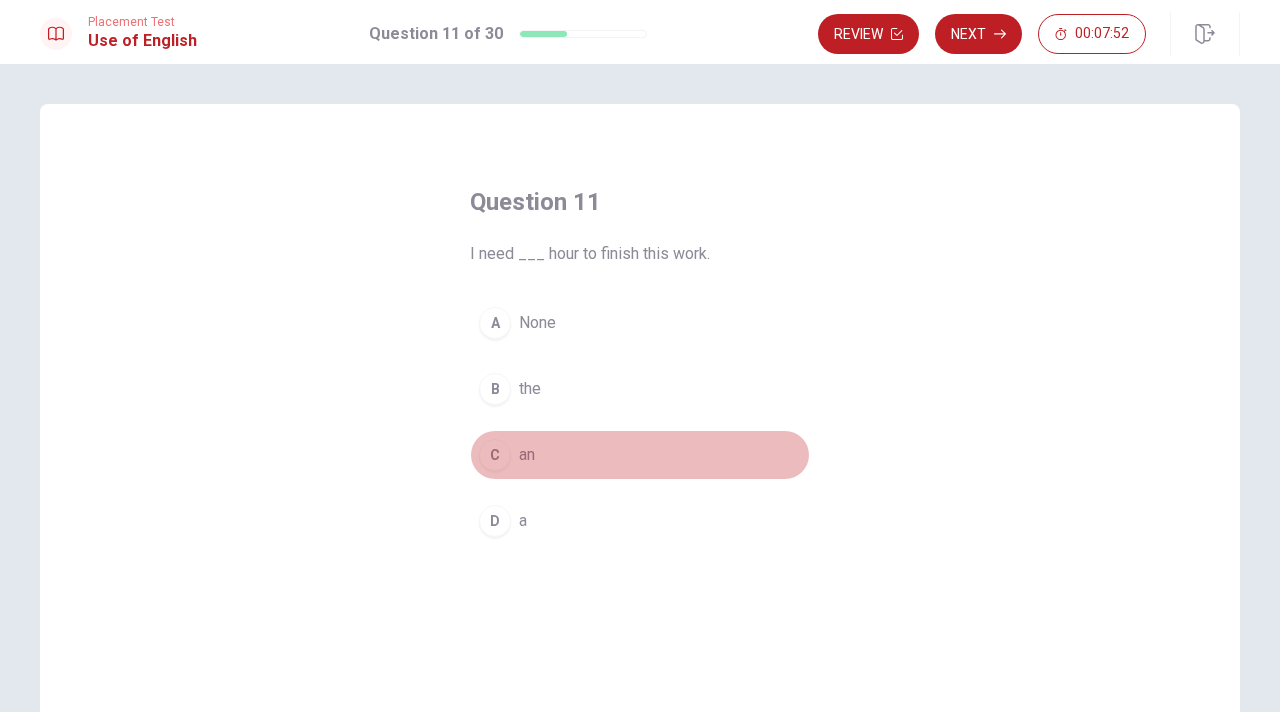 click on "C" at bounding box center (495, 455) 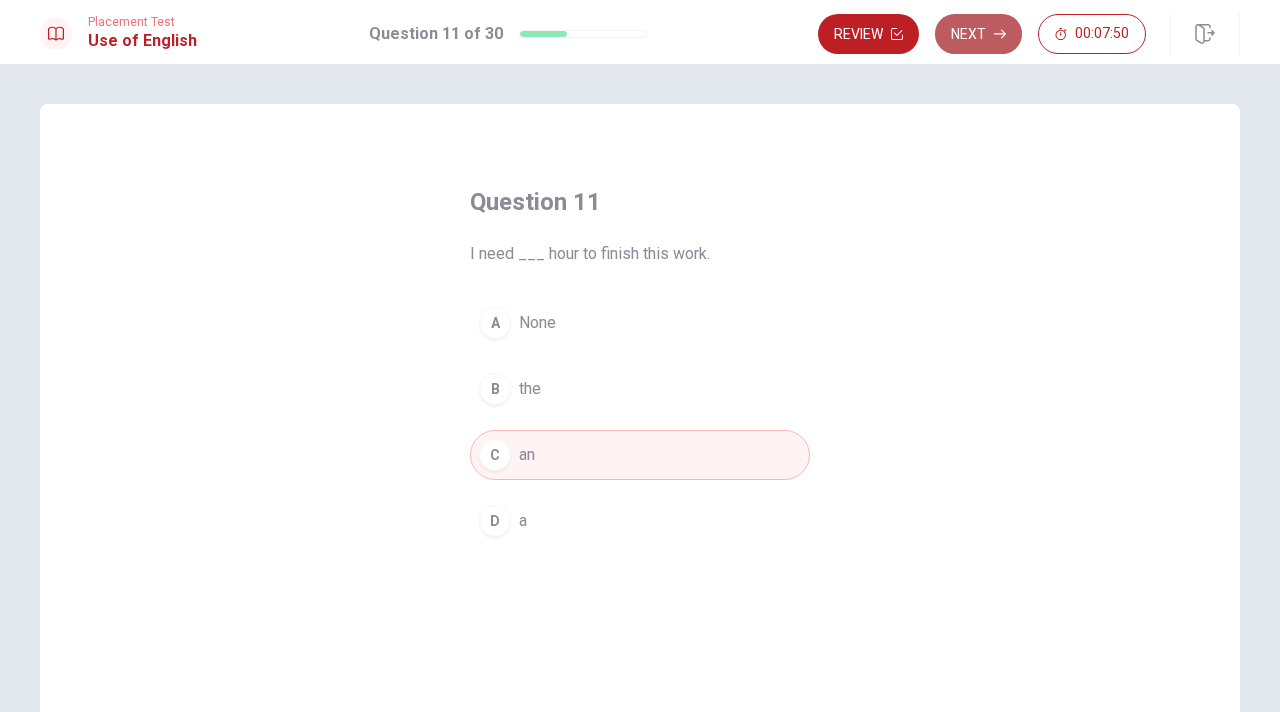 click on "Next" at bounding box center [978, 34] 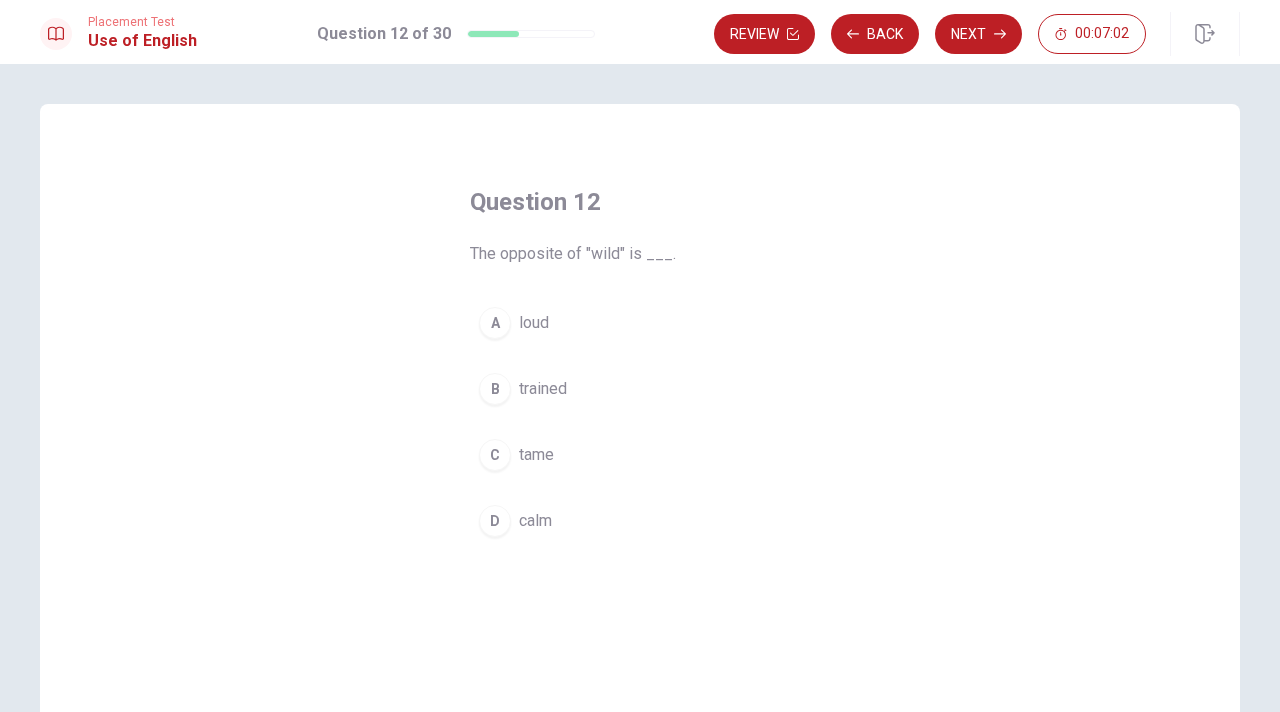click on "D" at bounding box center [495, 521] 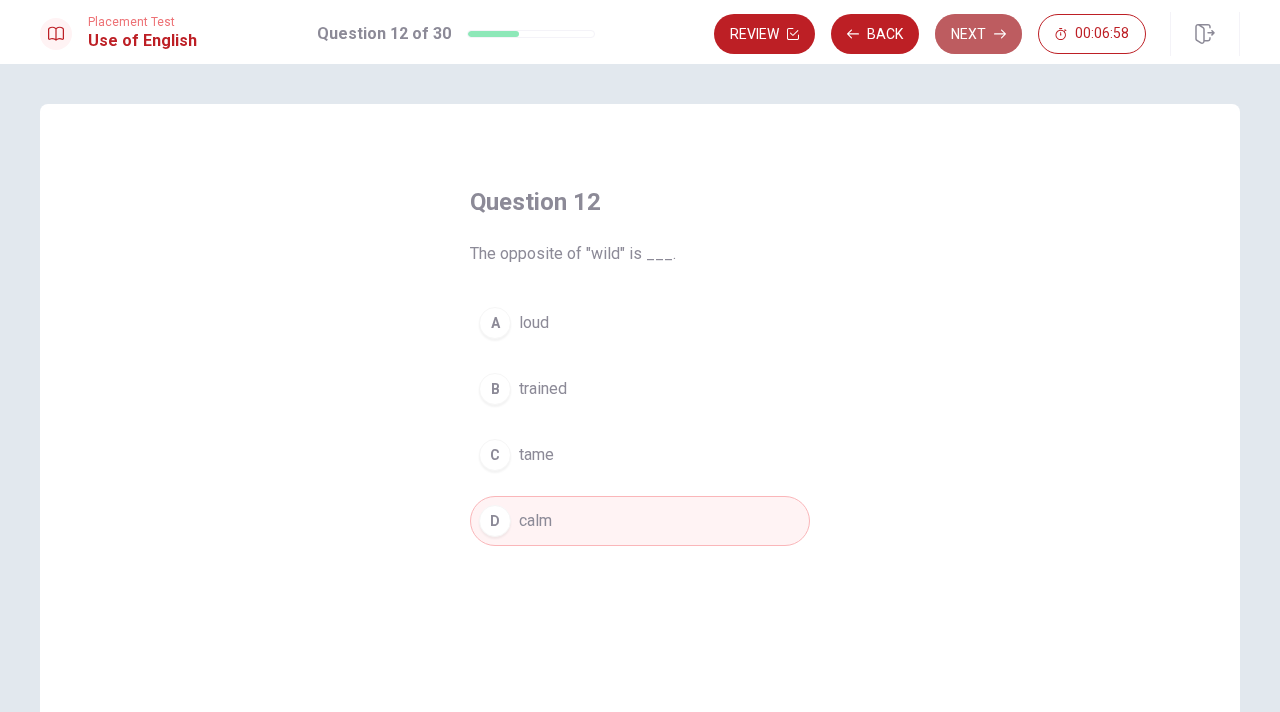 click 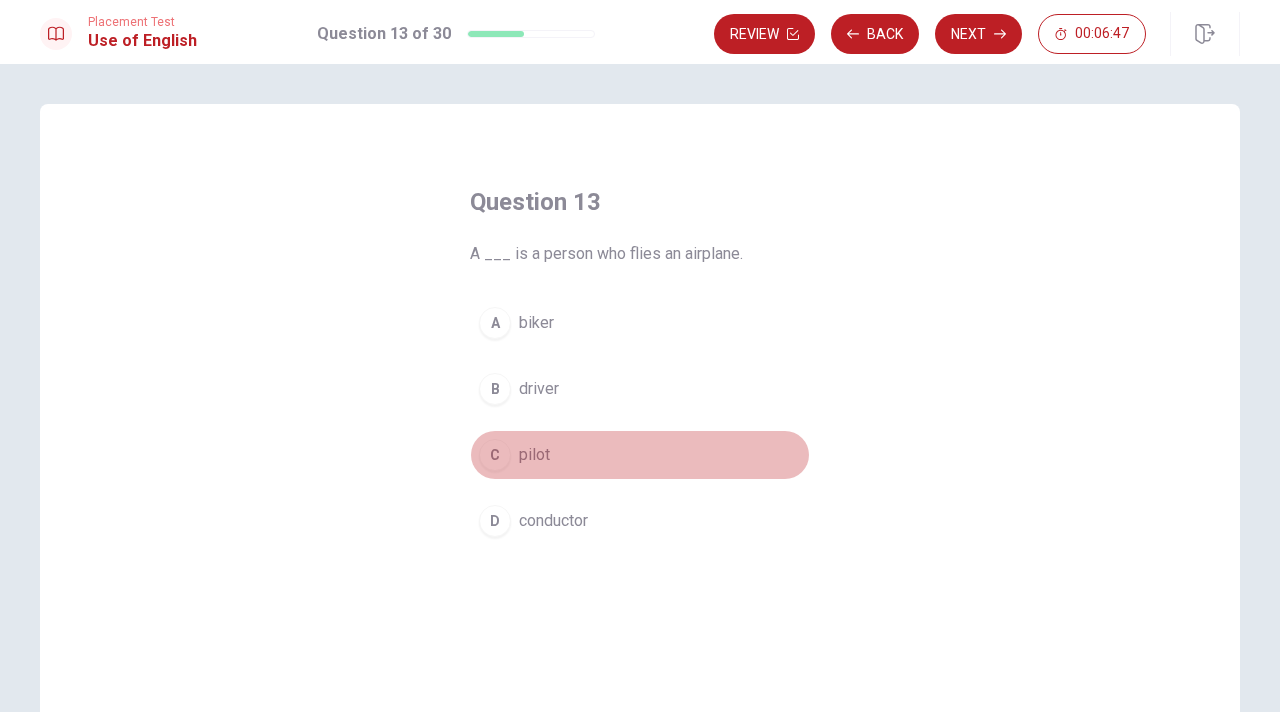 click on "C" at bounding box center (495, 455) 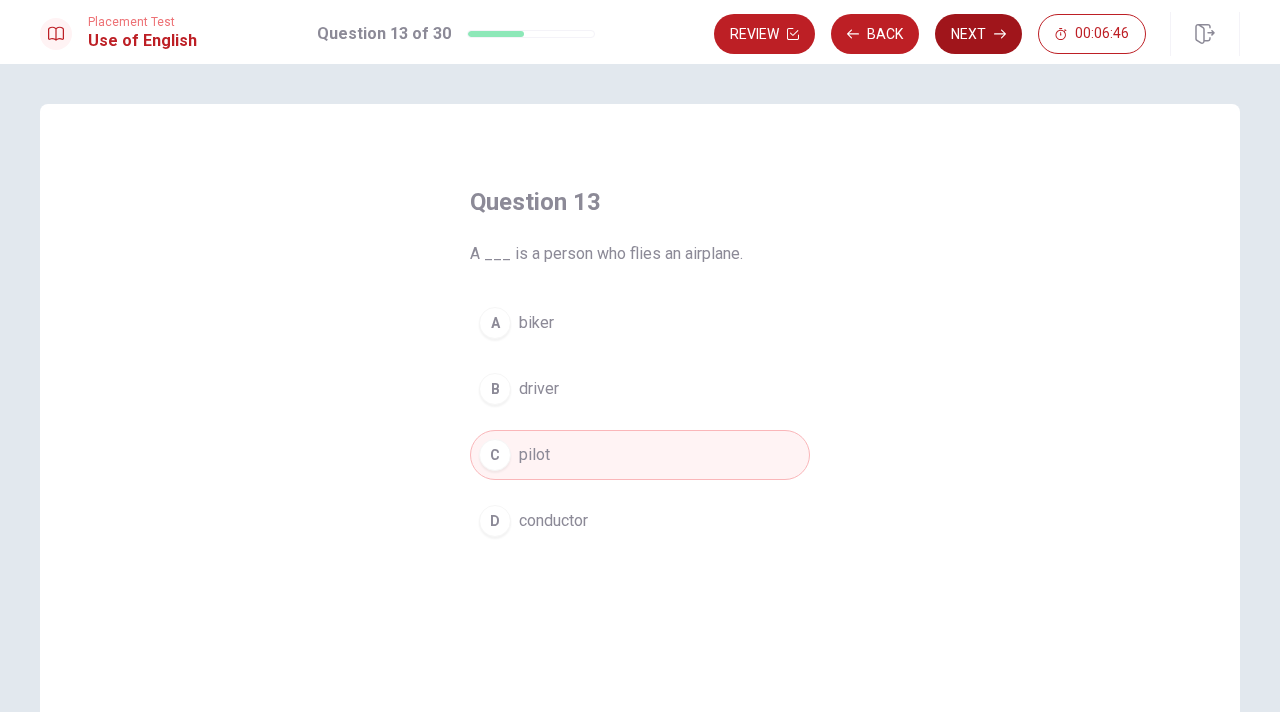 click on "Next" at bounding box center (978, 34) 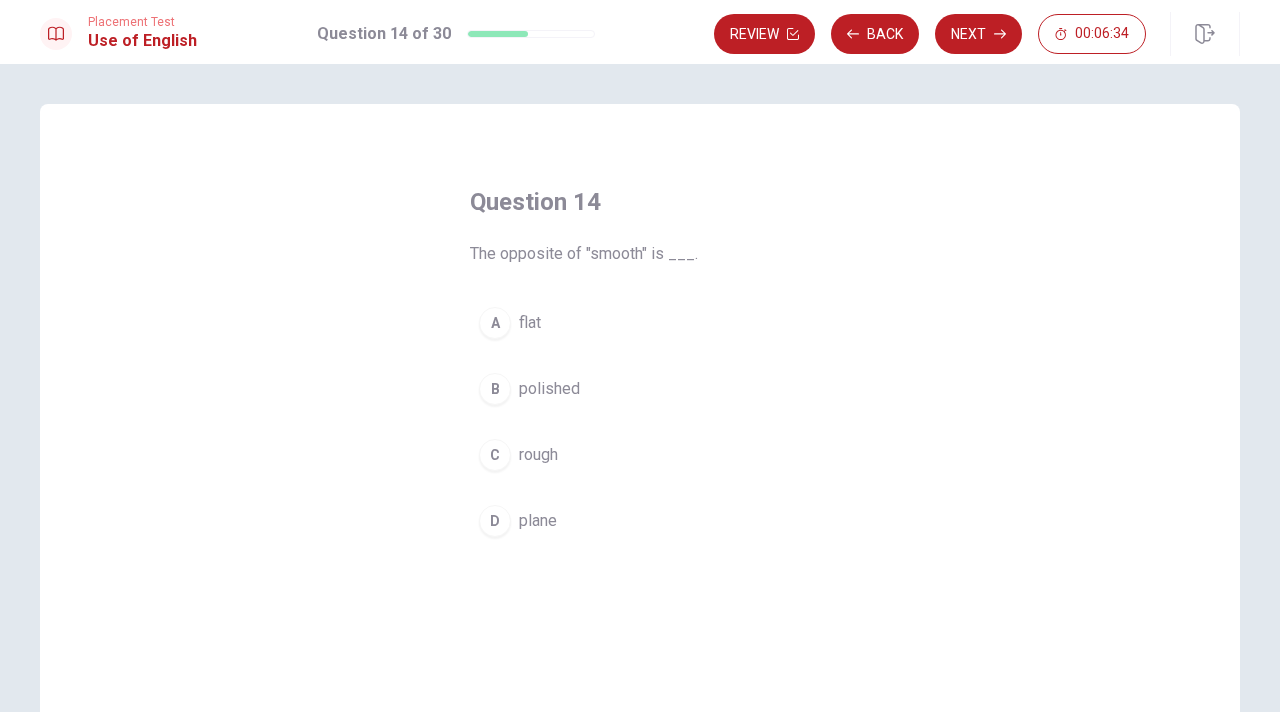 click on "C" at bounding box center [495, 455] 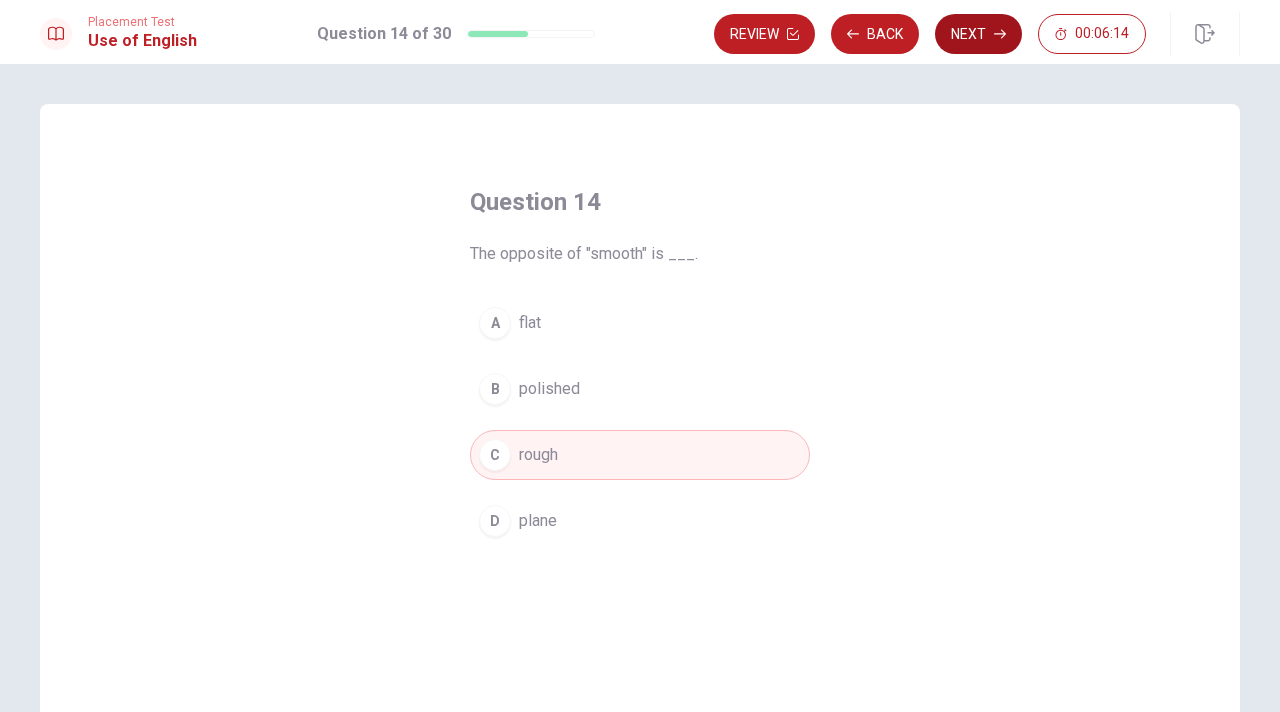 click on "Next" at bounding box center [978, 34] 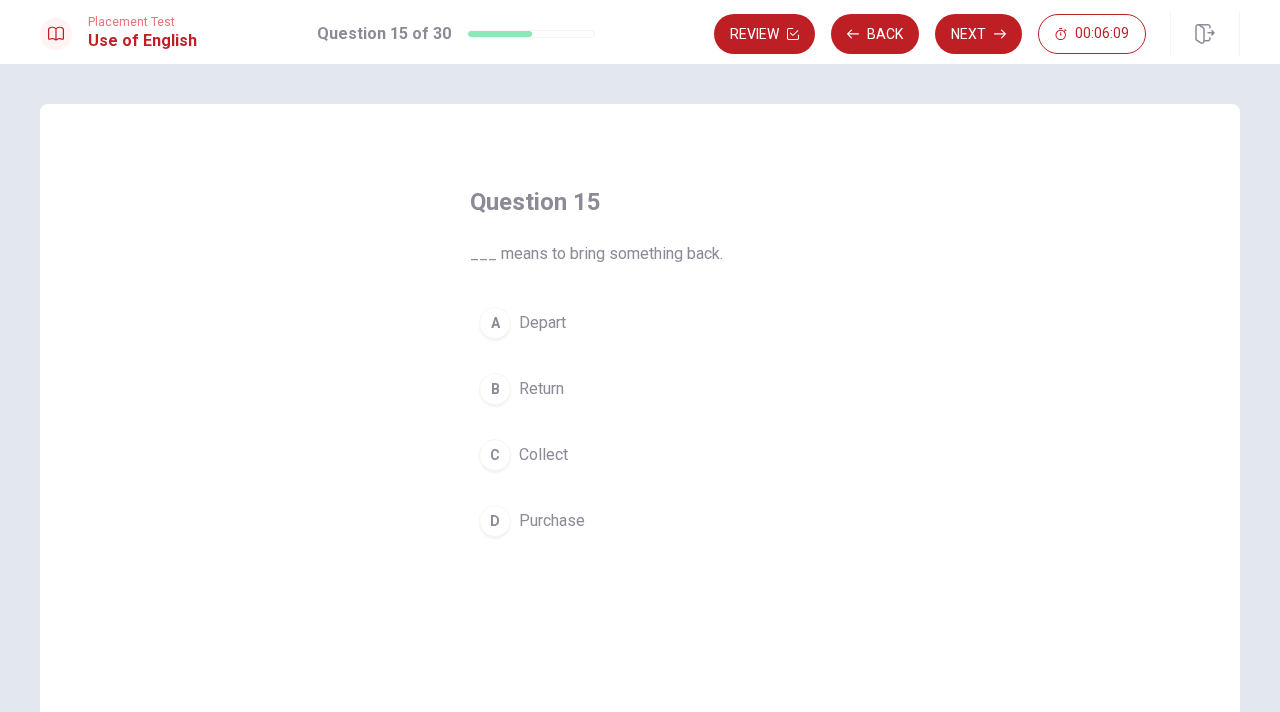 click on "B" at bounding box center (495, 389) 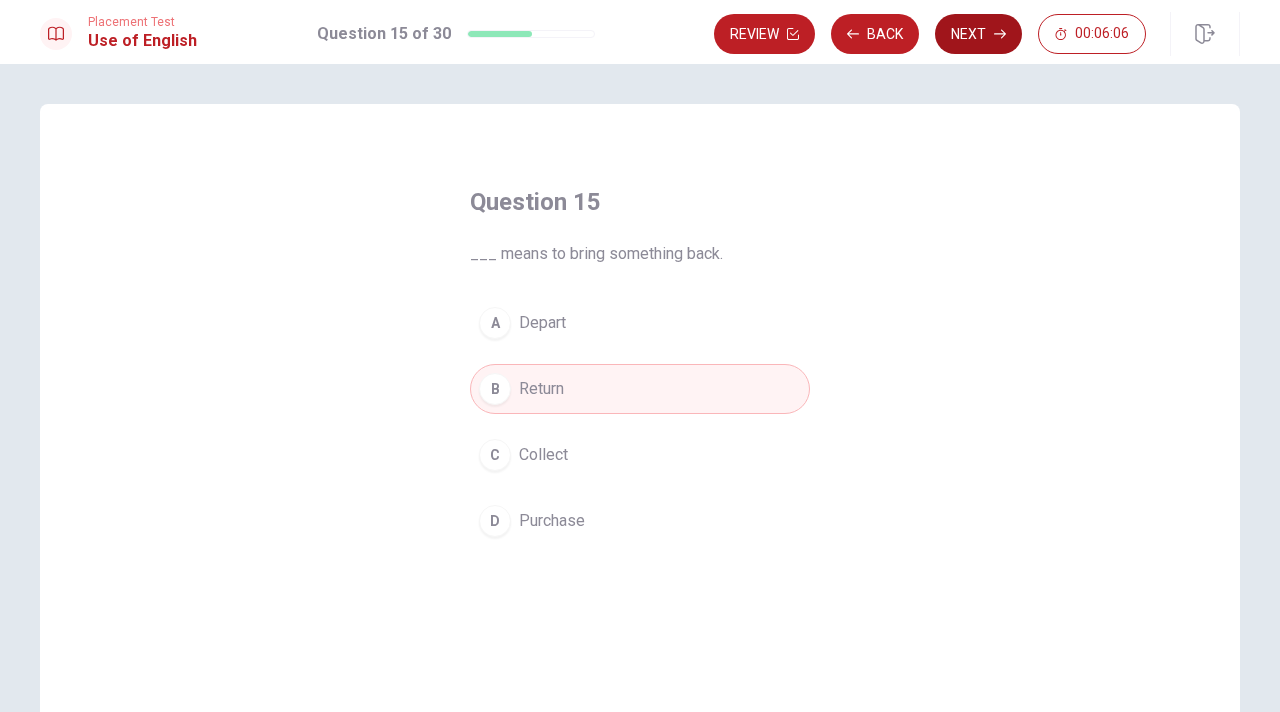 click on "Next" at bounding box center (978, 34) 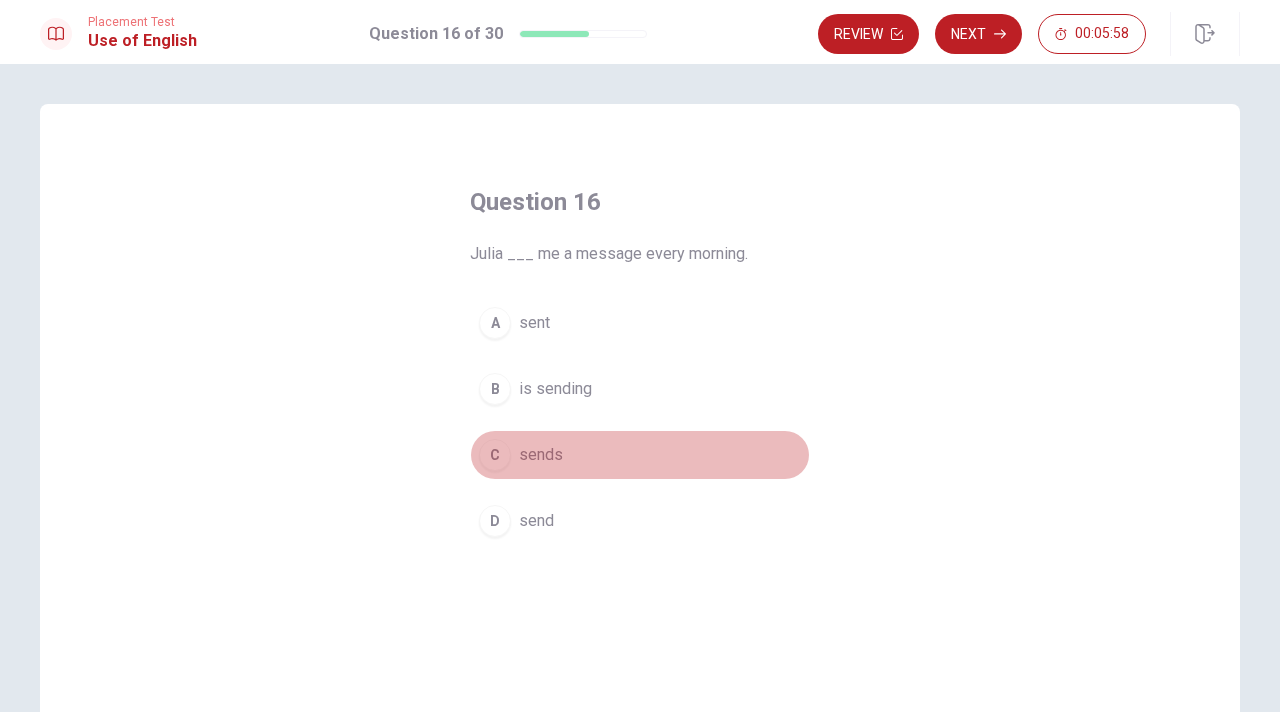 click on "C" at bounding box center [495, 455] 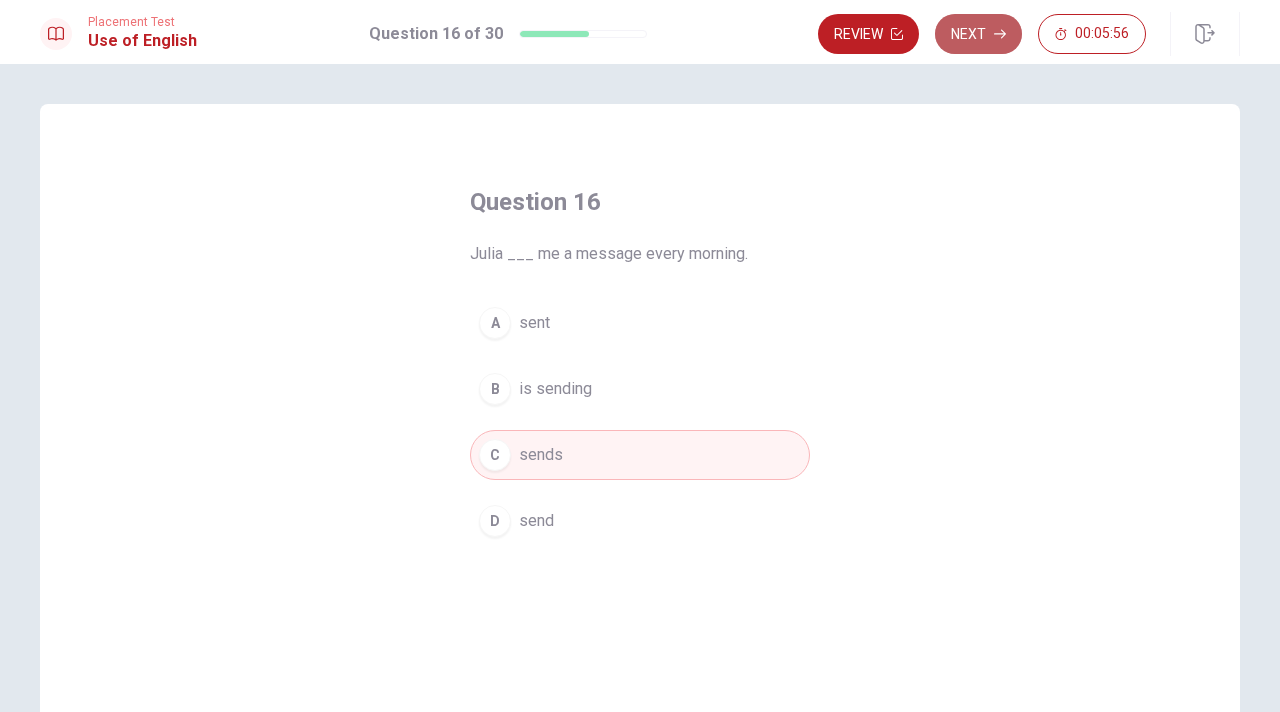 click on "Next" at bounding box center [978, 34] 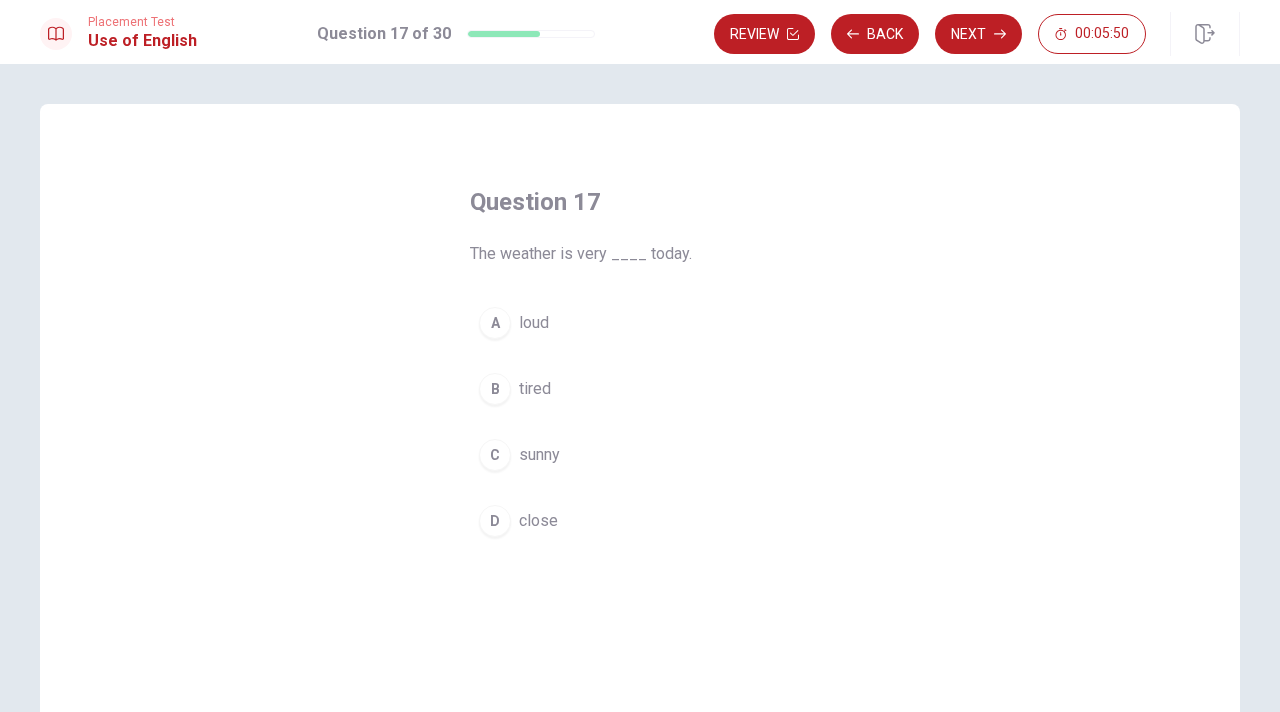 click on "C" at bounding box center (495, 455) 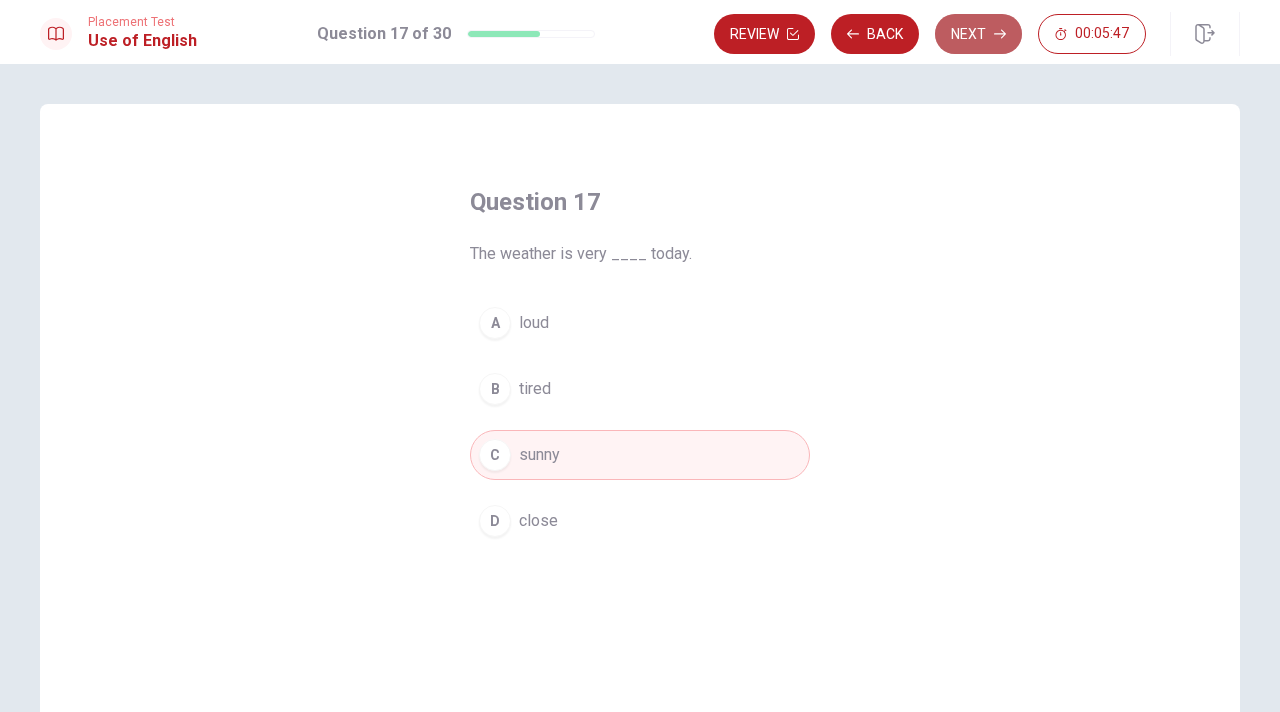 click 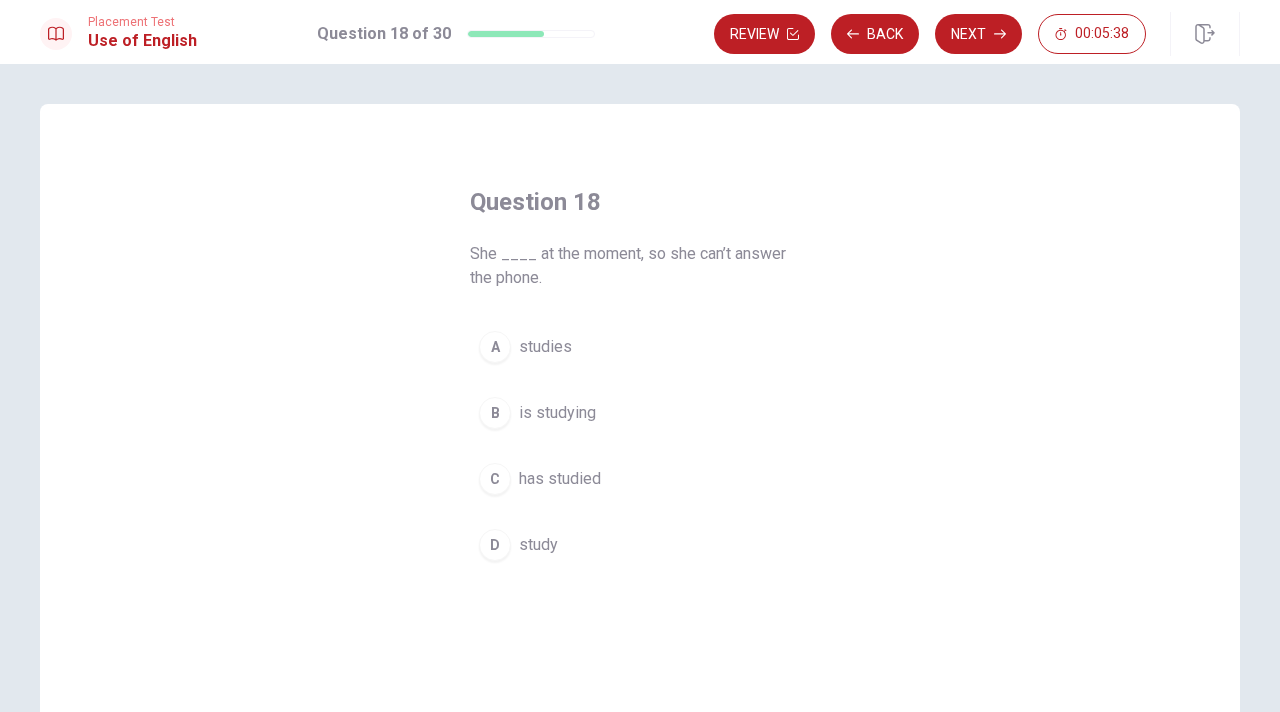 click on "B" at bounding box center [495, 413] 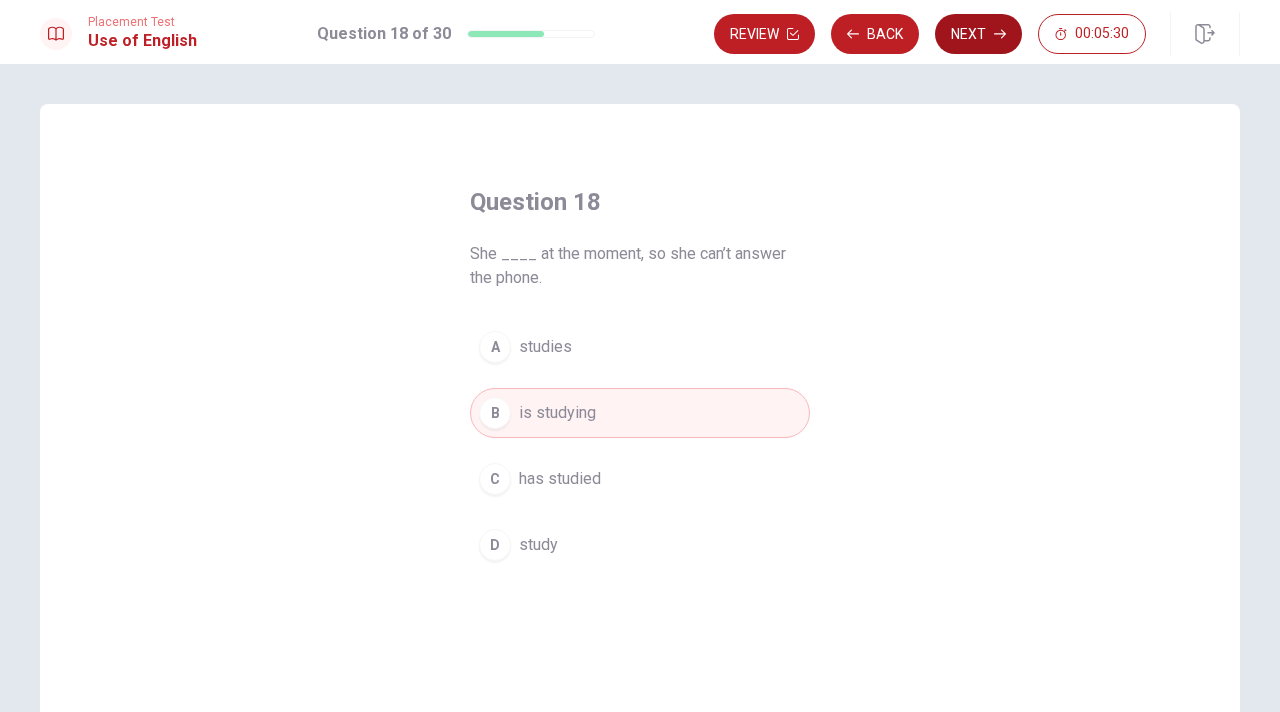 click on "Next" at bounding box center [978, 34] 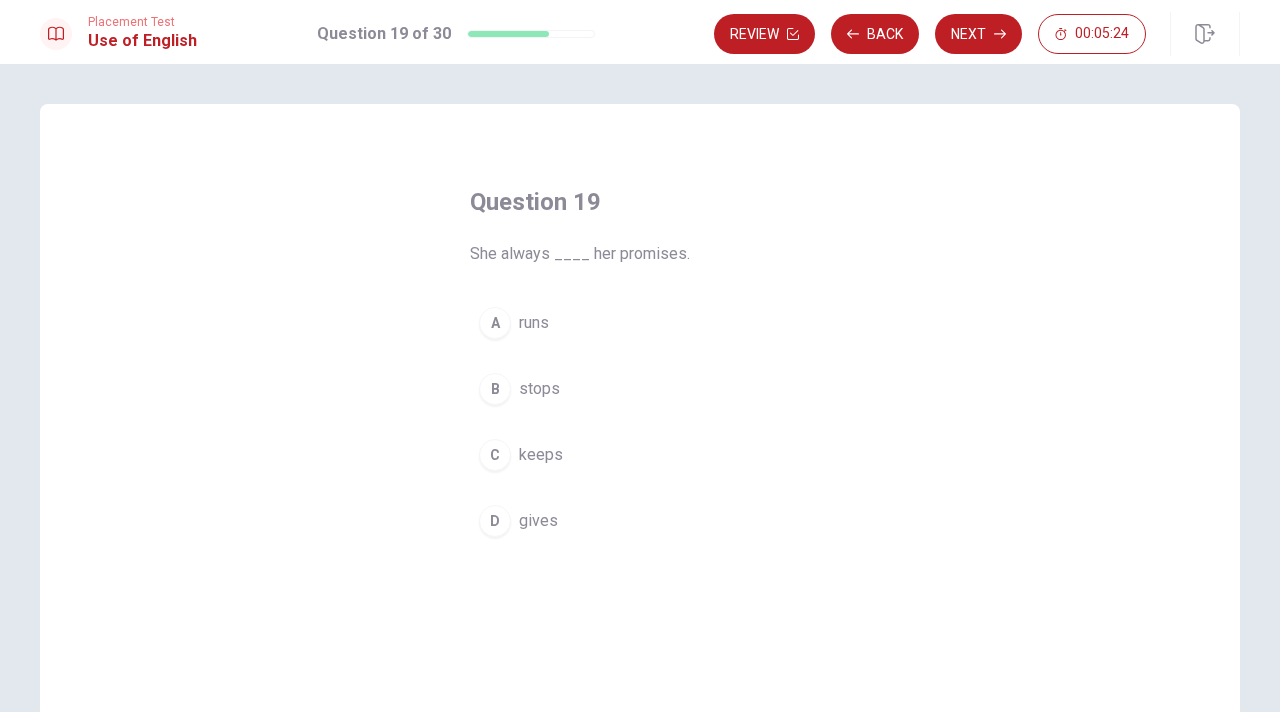 click on "D" at bounding box center (495, 521) 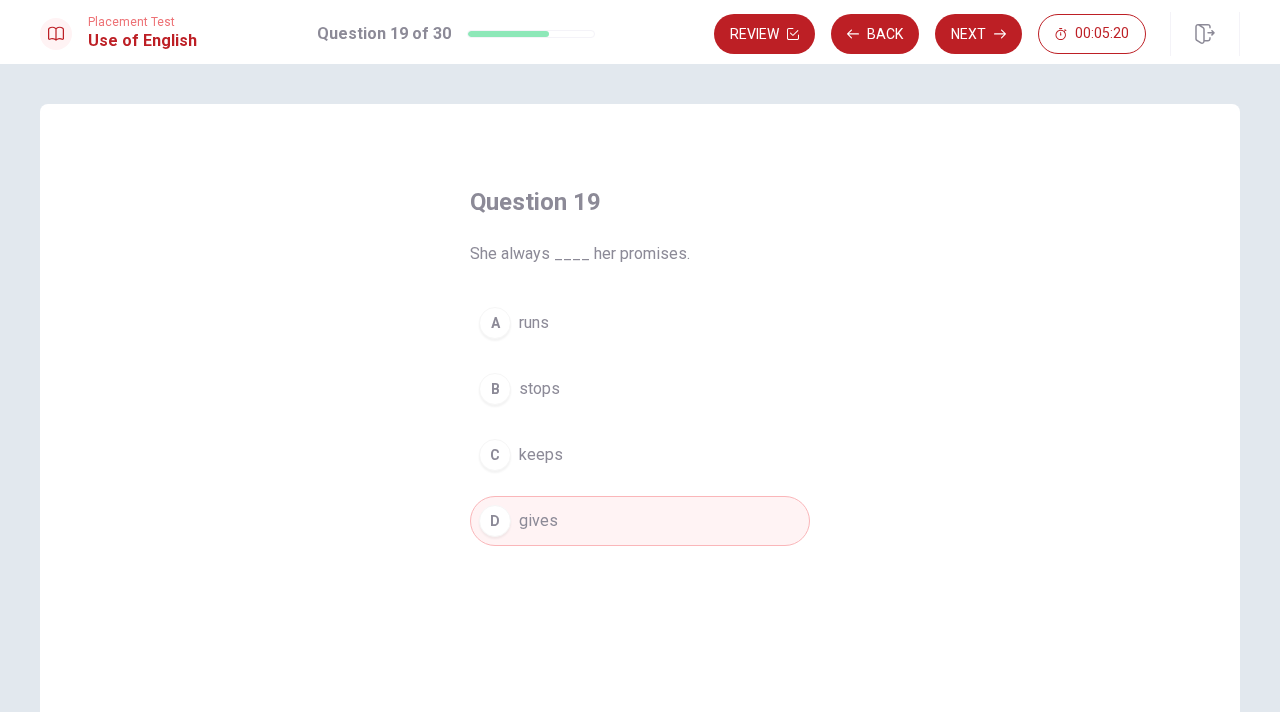 click on "C" at bounding box center [495, 455] 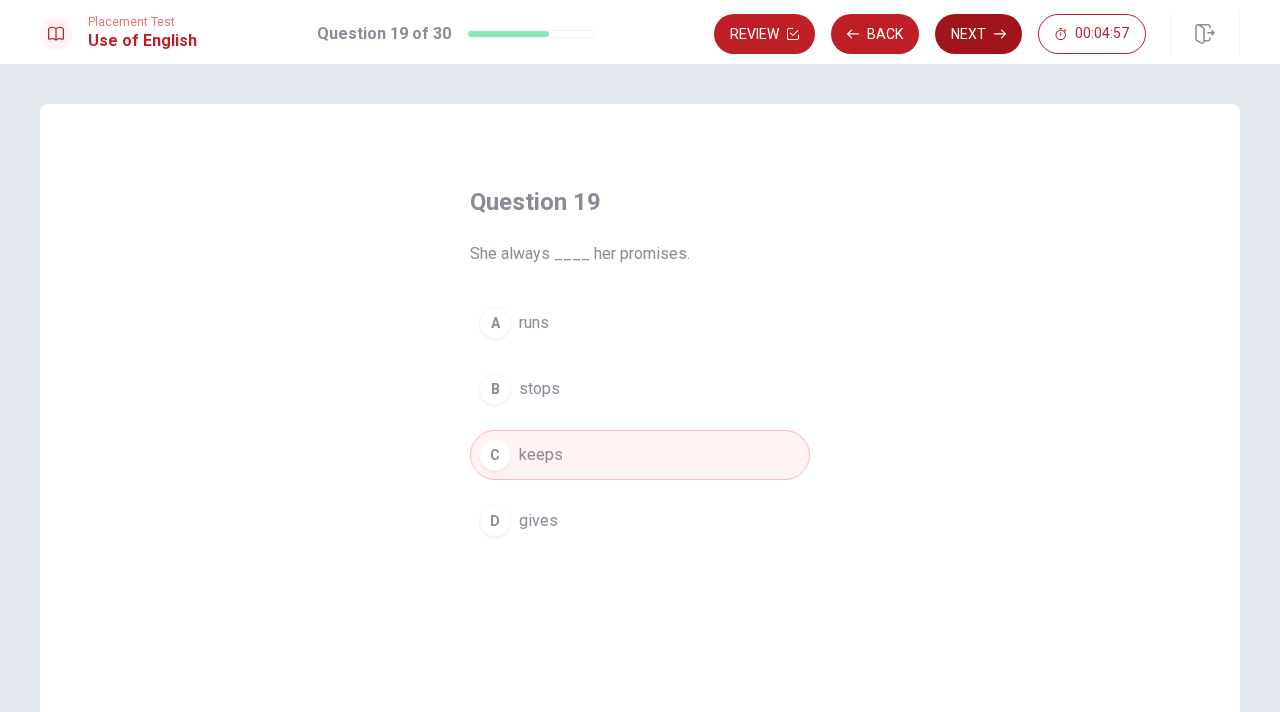 click on "Next" at bounding box center (978, 34) 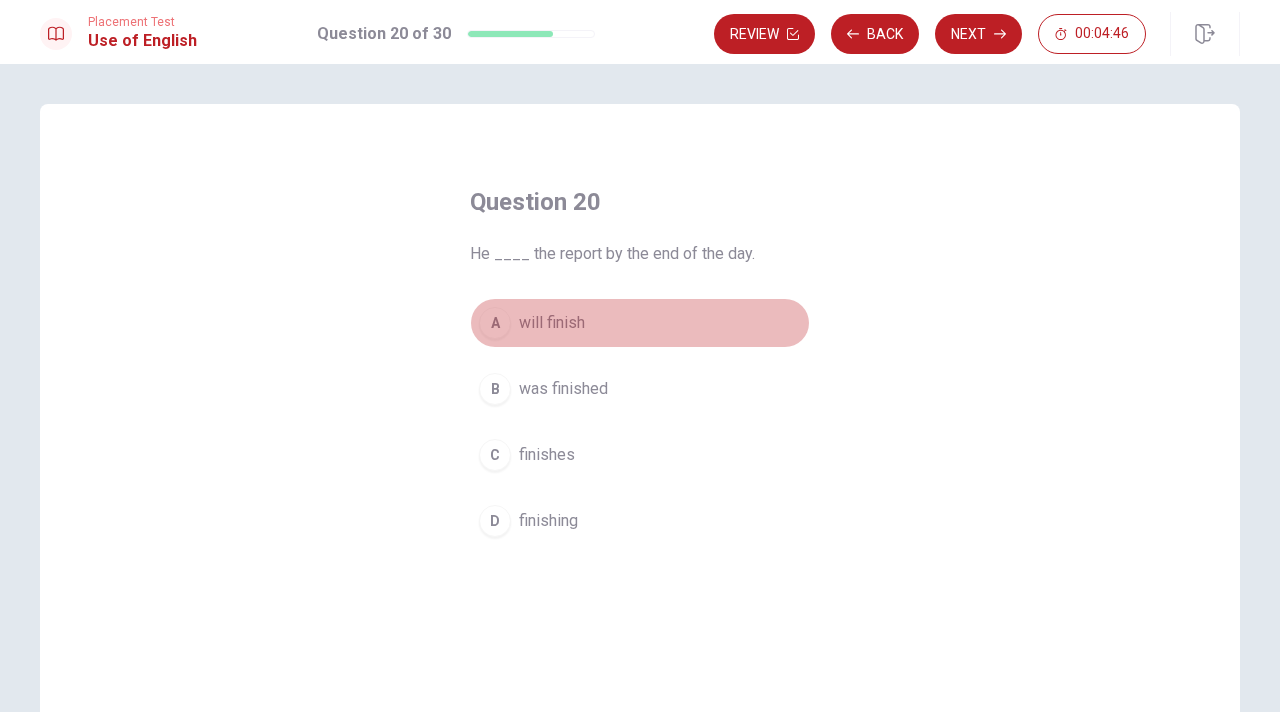 click on "A" at bounding box center [495, 323] 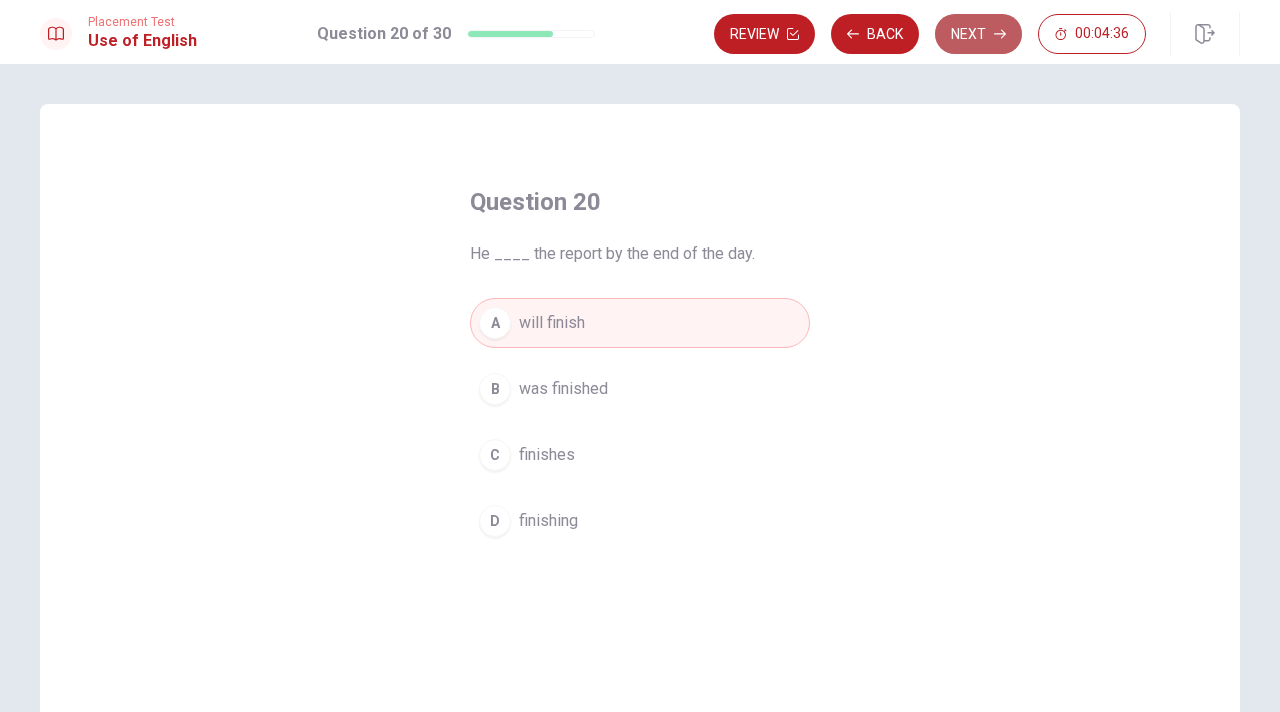 click on "Next" at bounding box center [978, 34] 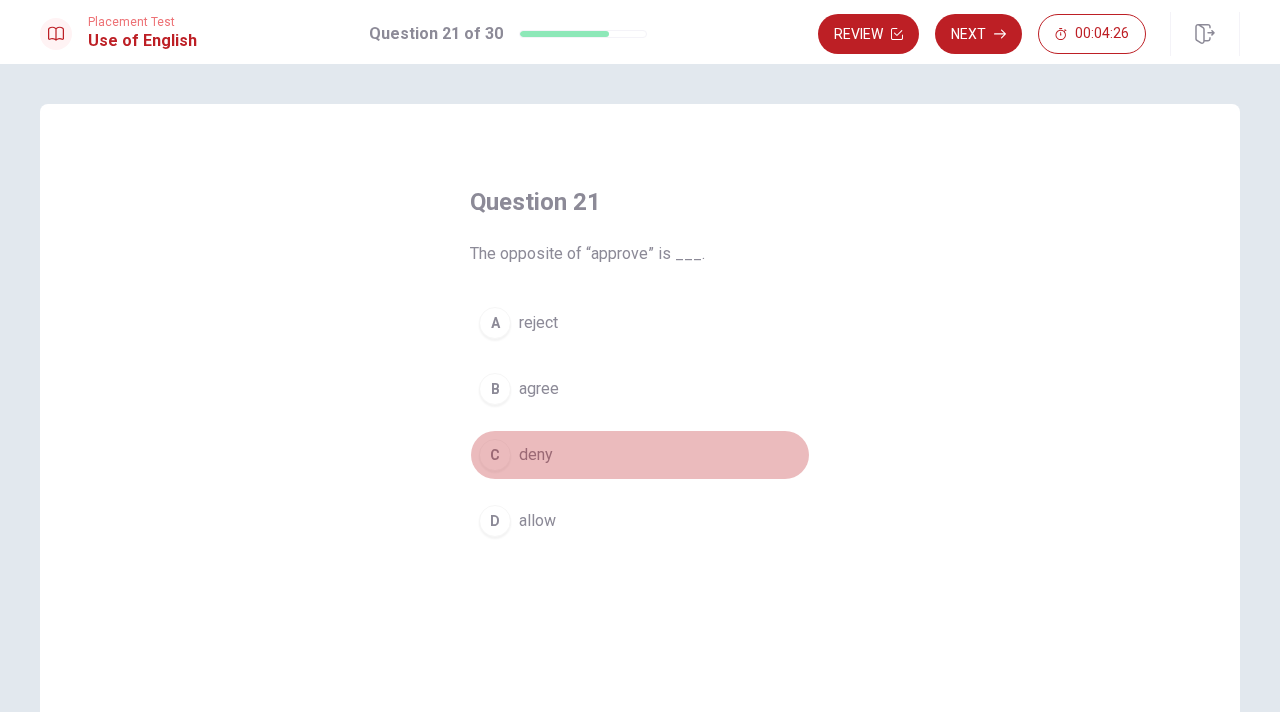 click on "C" at bounding box center (495, 455) 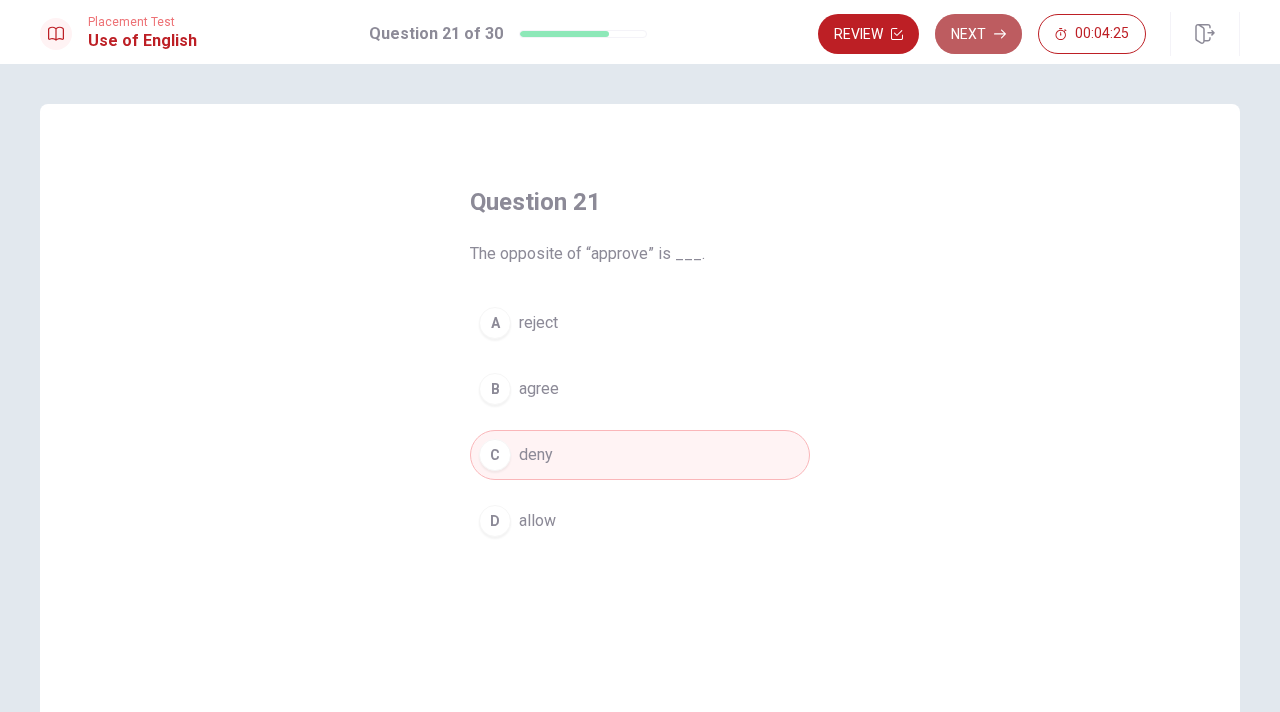 click on "Next" at bounding box center [978, 34] 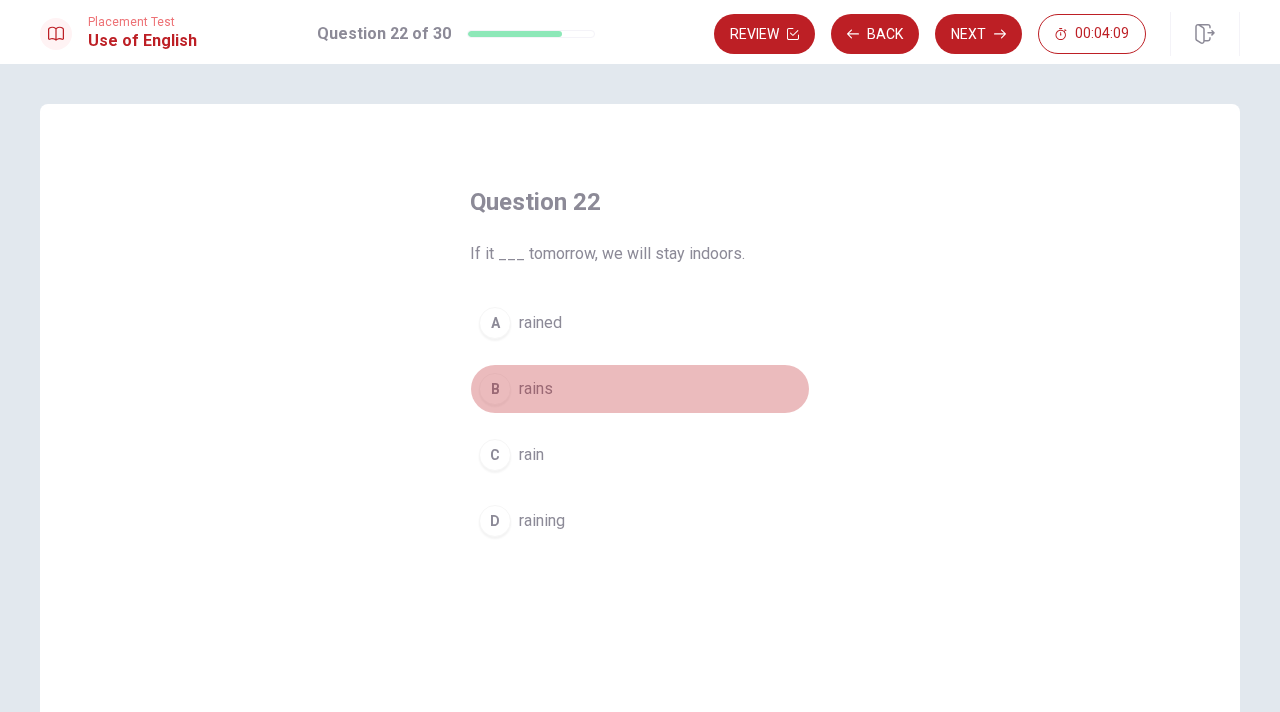 click on "B" at bounding box center [495, 389] 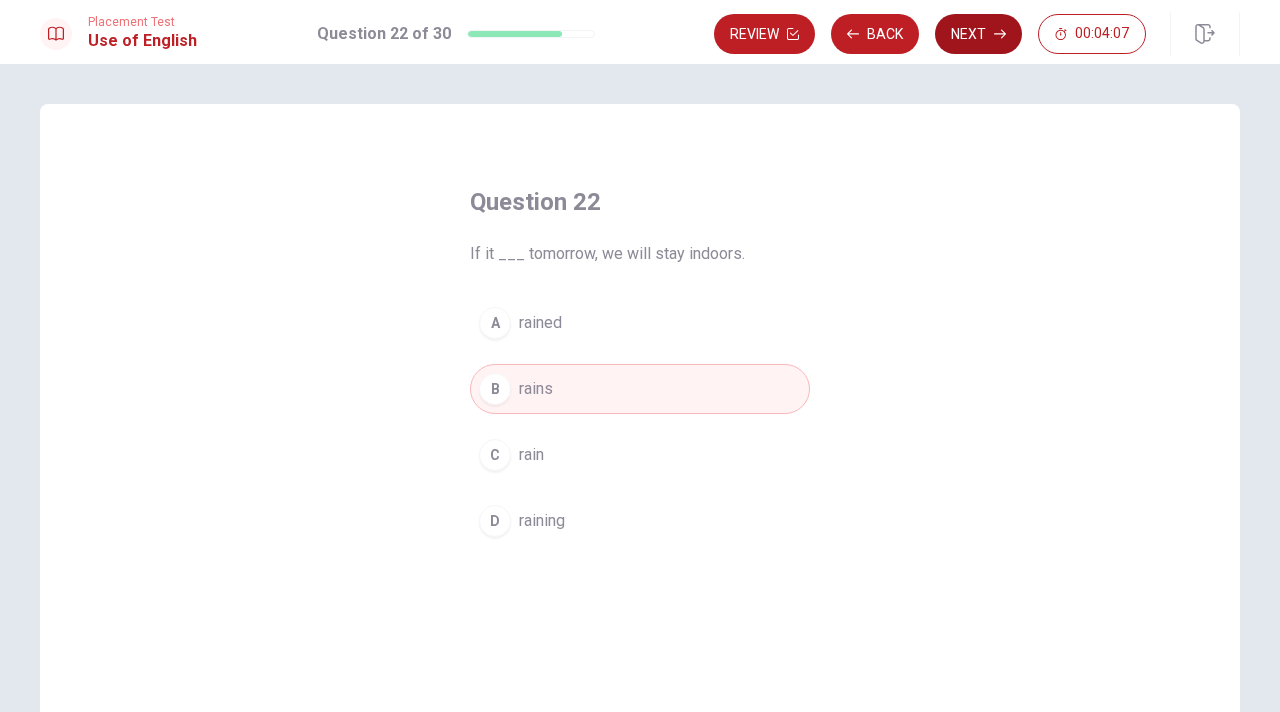 click on "Next" at bounding box center [978, 34] 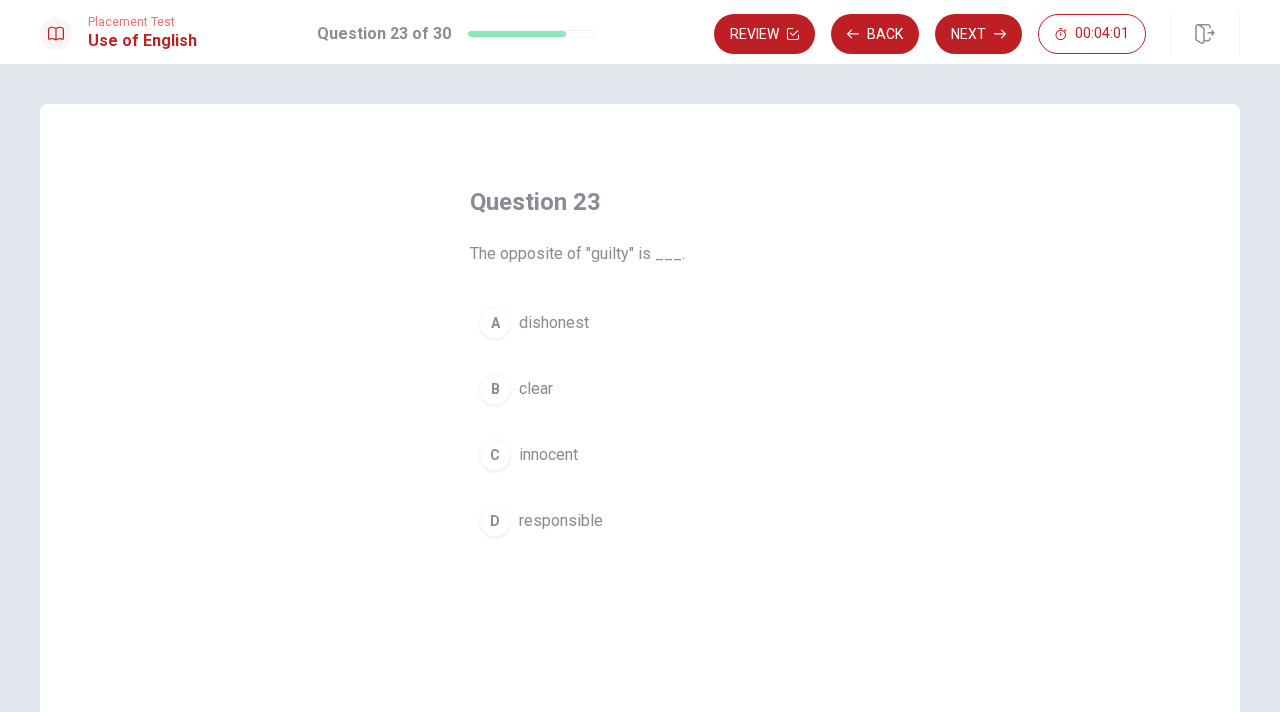 click on "C" at bounding box center (495, 455) 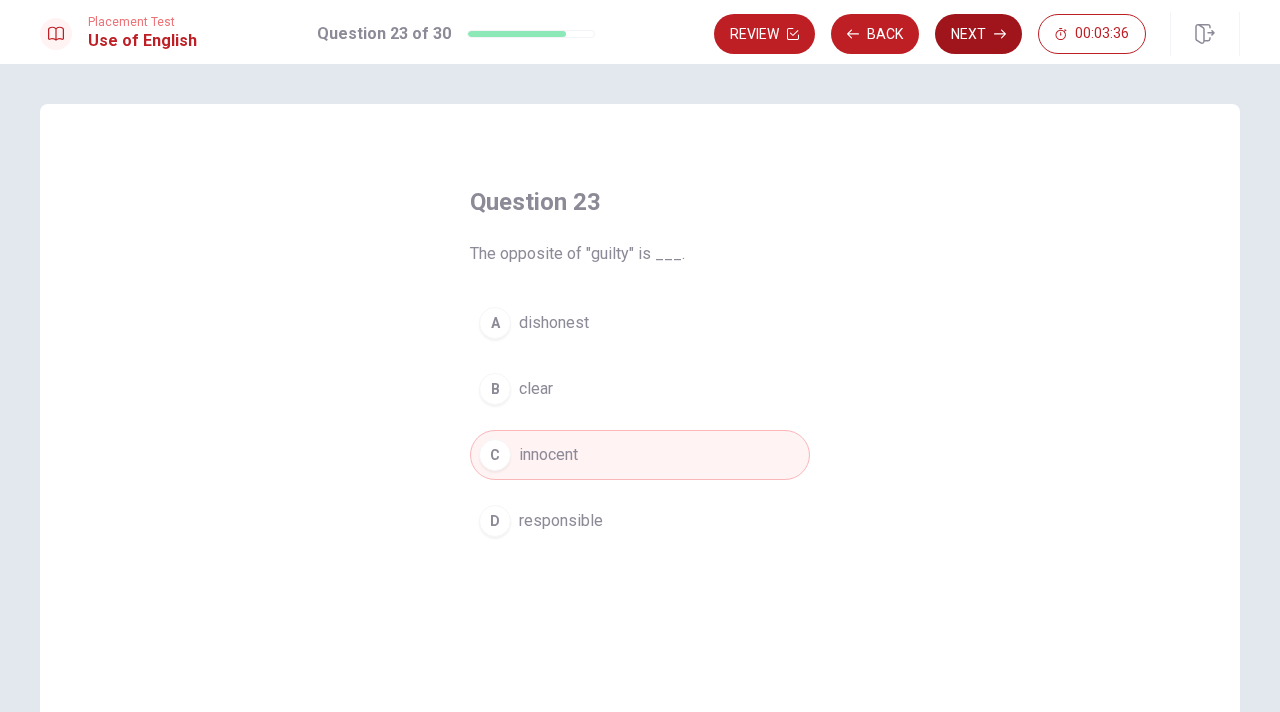 click on "Next" at bounding box center (978, 34) 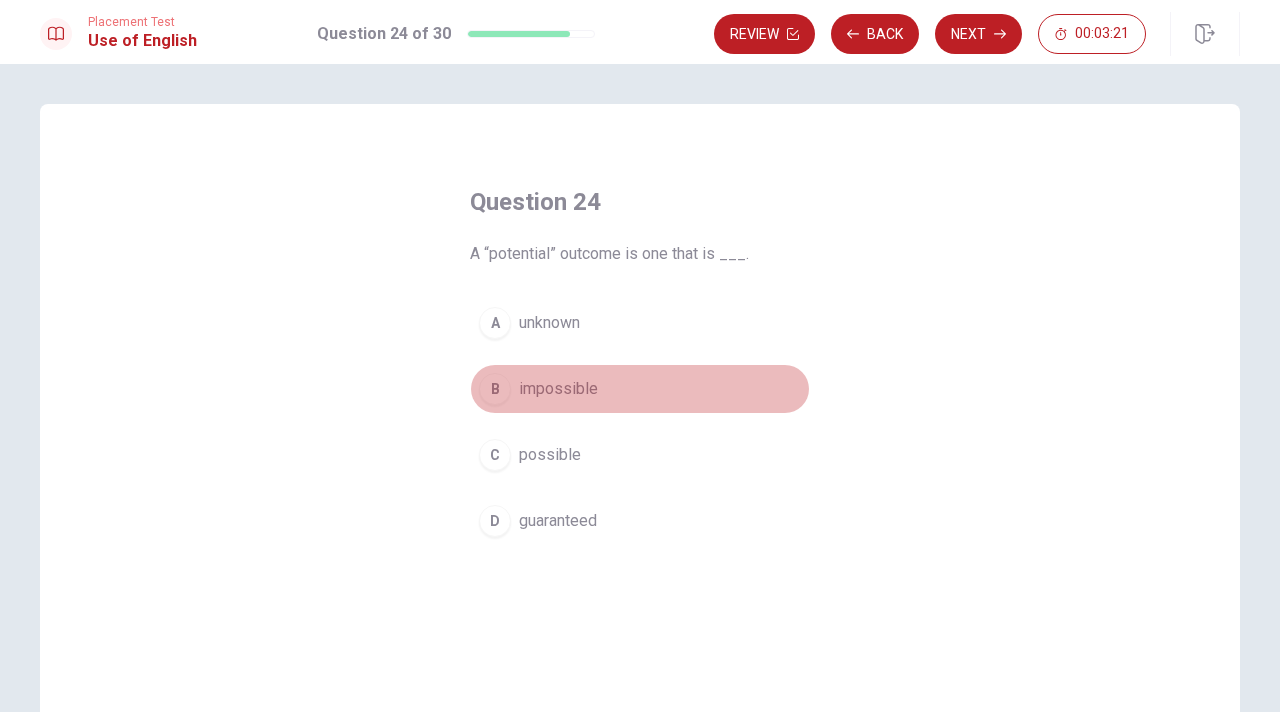 click on "B" at bounding box center [495, 389] 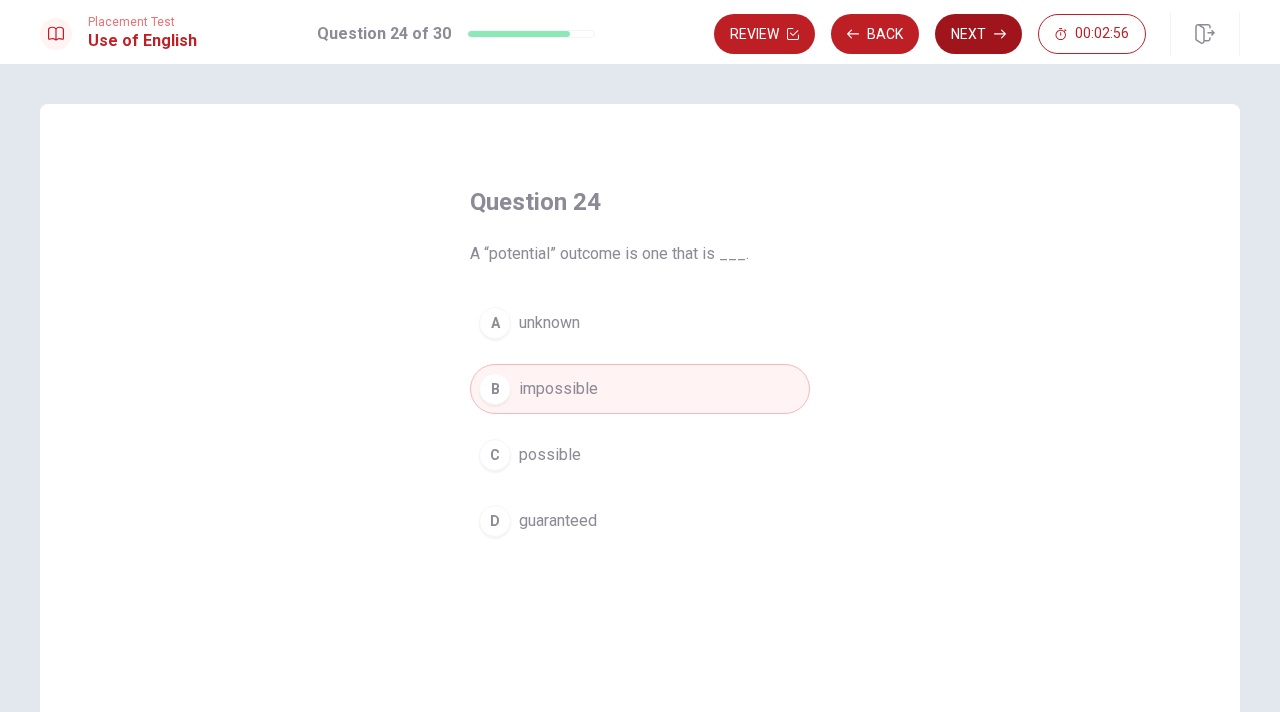click 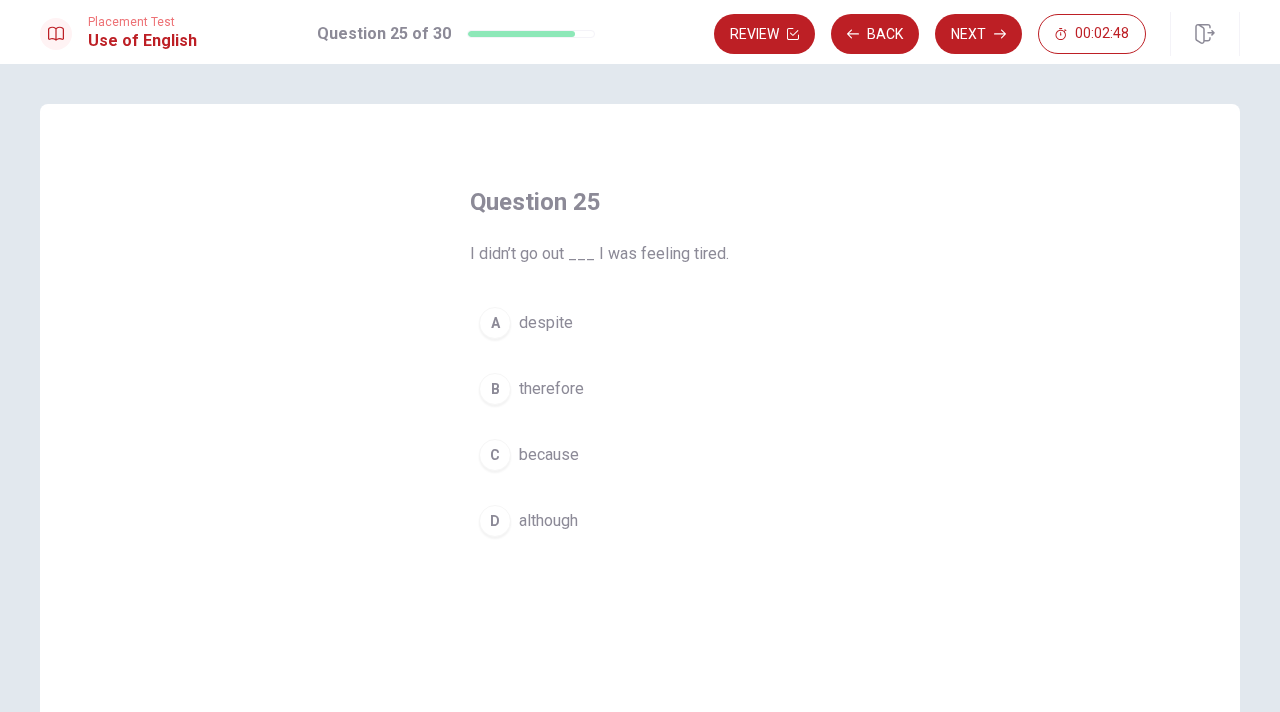 click on "C" at bounding box center (495, 455) 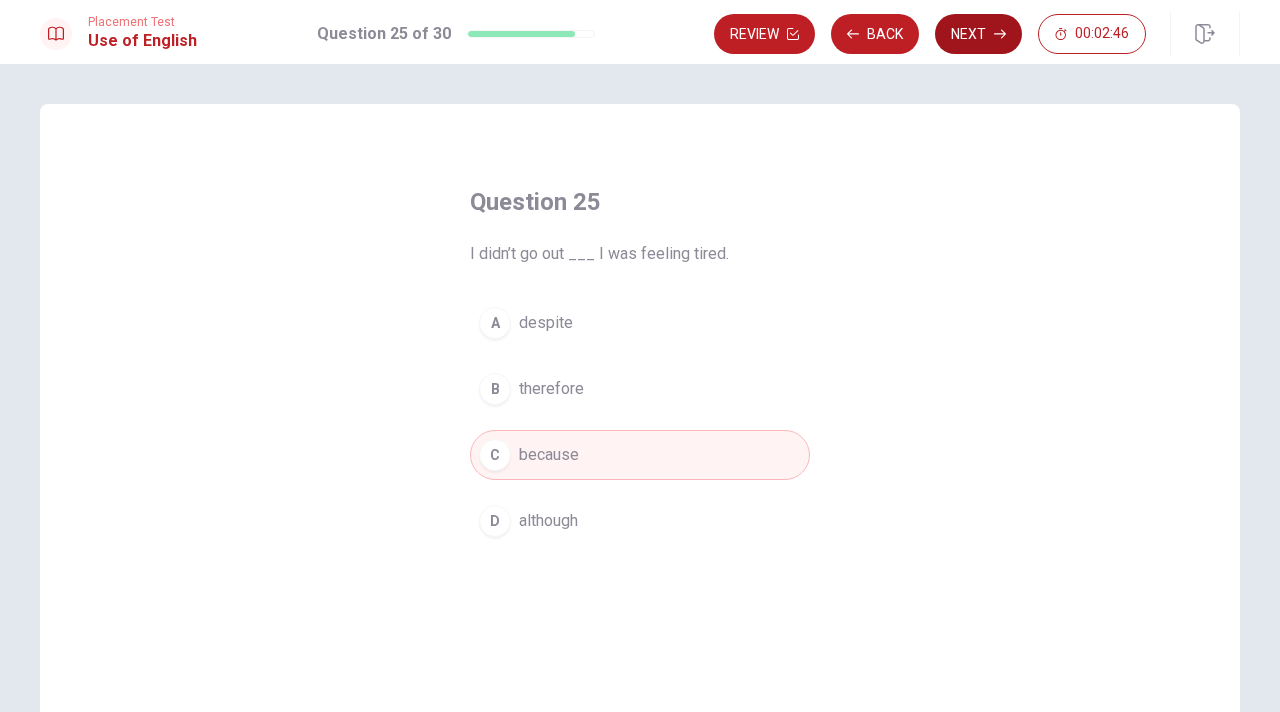 click on "Next" at bounding box center (978, 34) 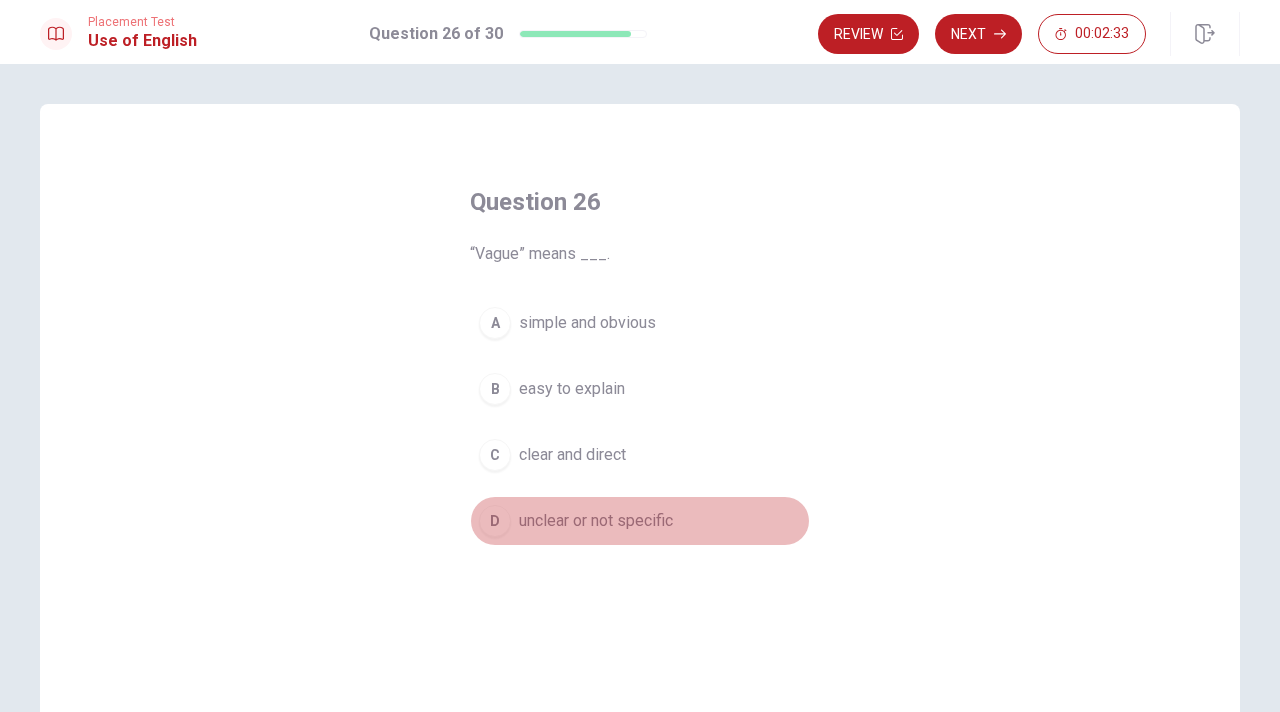 click on "D" at bounding box center (495, 521) 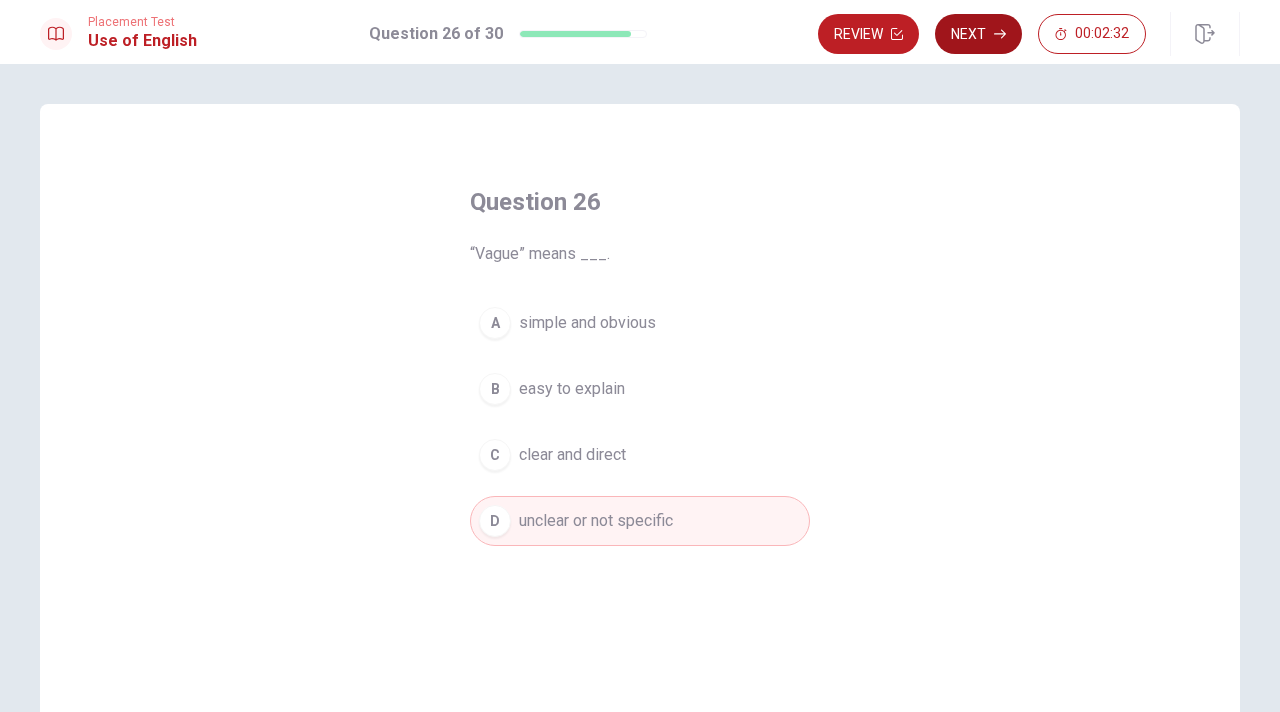click 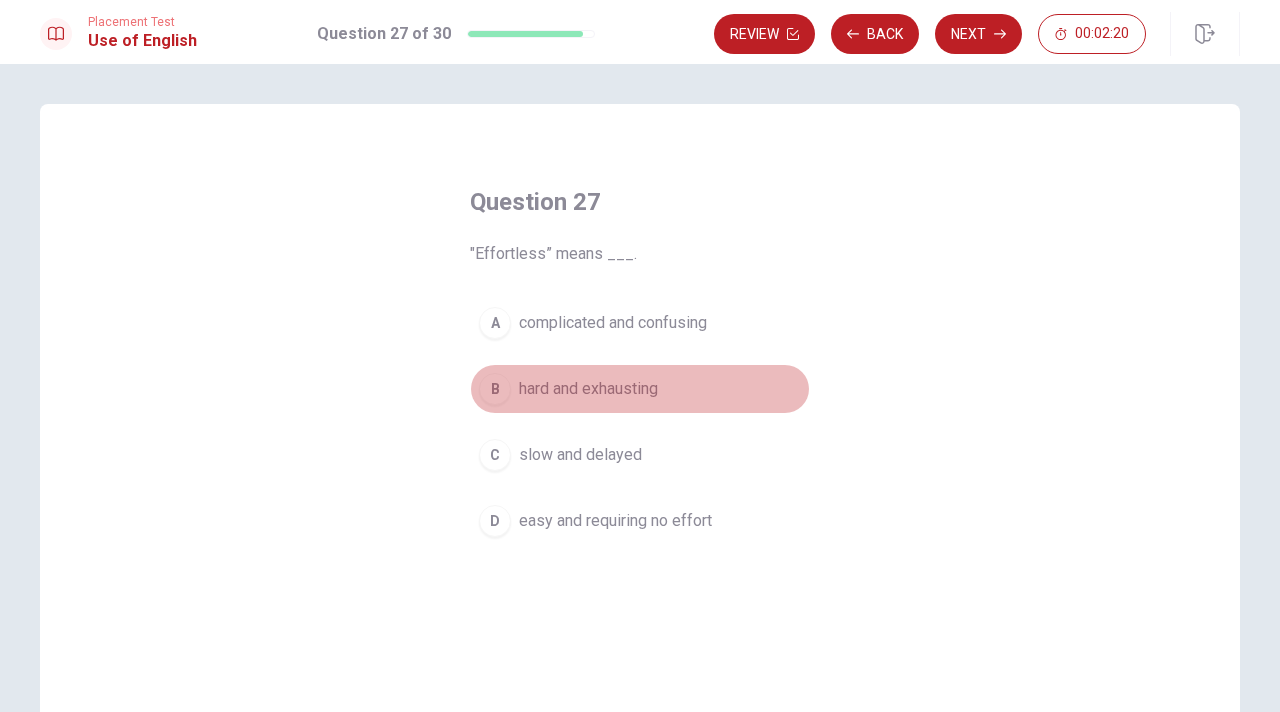 click on "hard and exhausting" at bounding box center (588, 389) 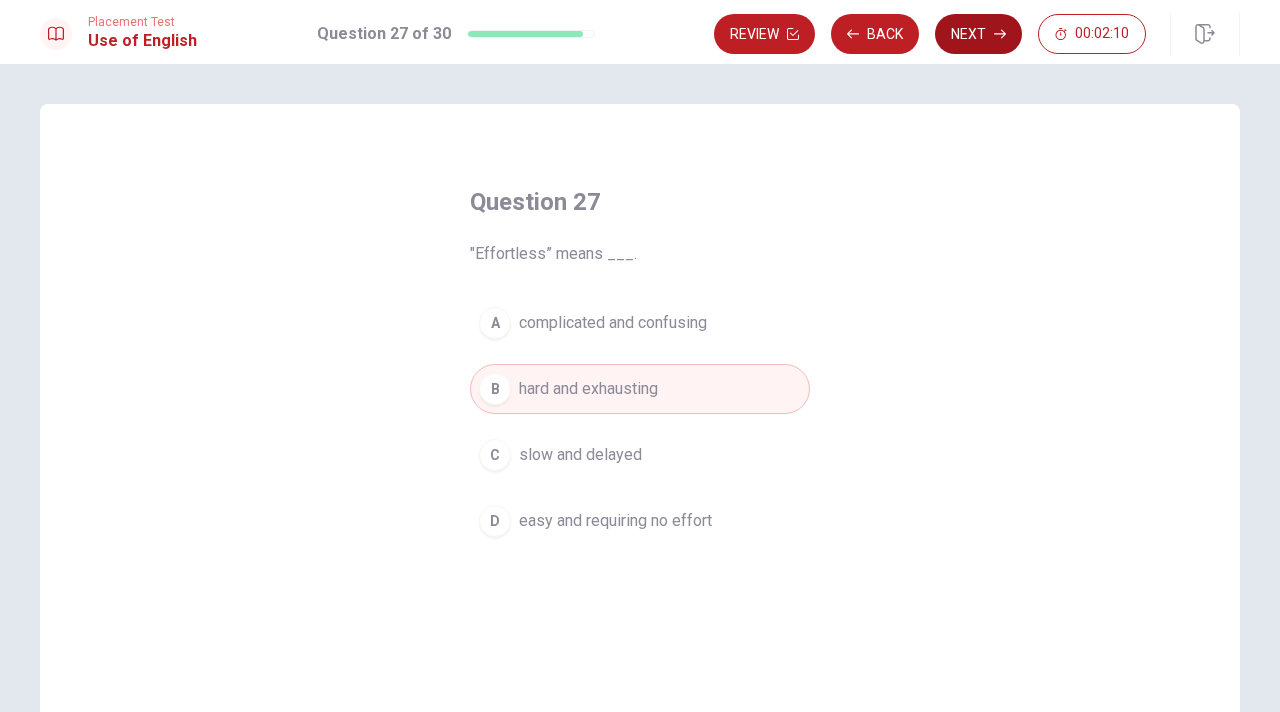 click 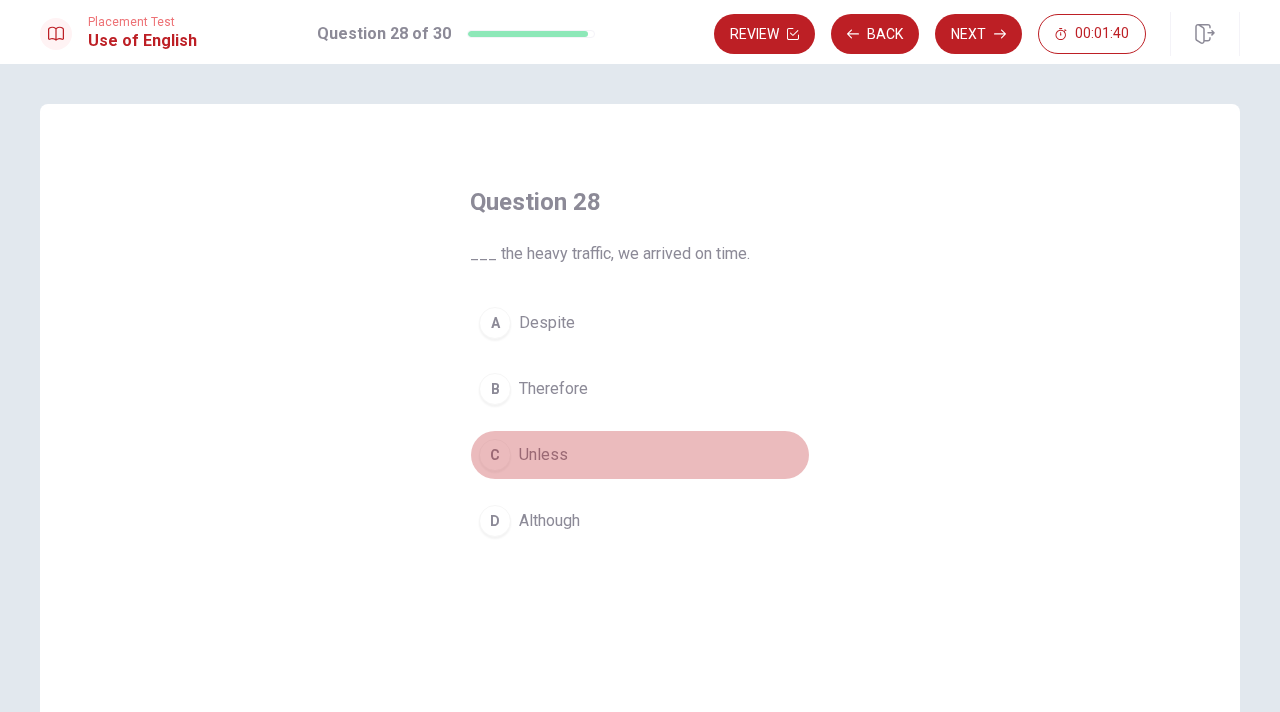 click on "Unless" at bounding box center (543, 455) 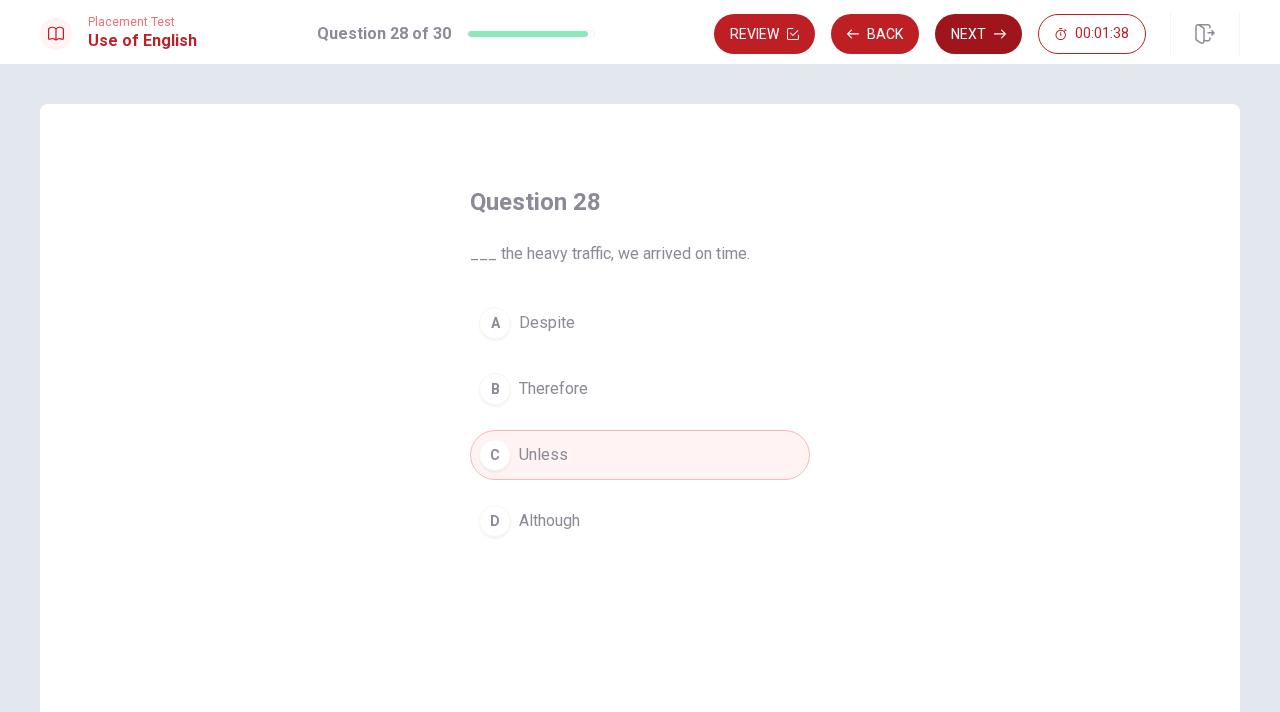 click on "Next" at bounding box center (978, 34) 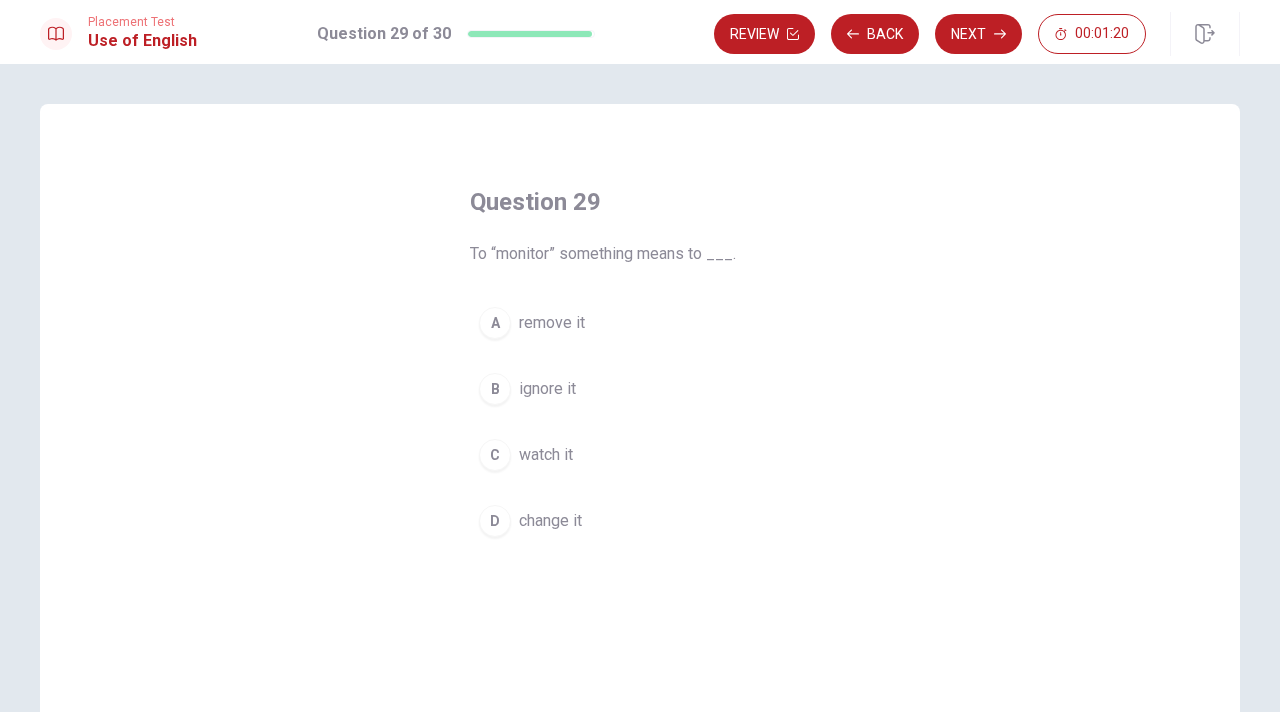 click on "watch it" at bounding box center (546, 455) 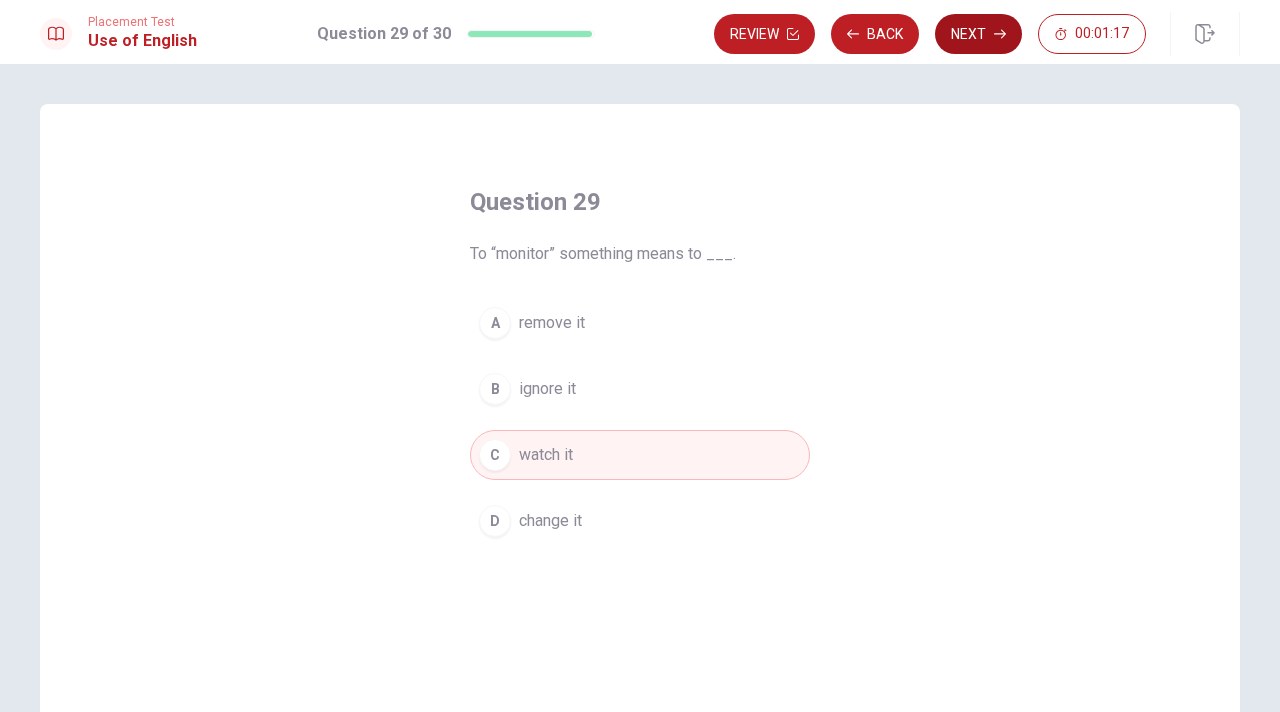 click on "Next" at bounding box center [978, 34] 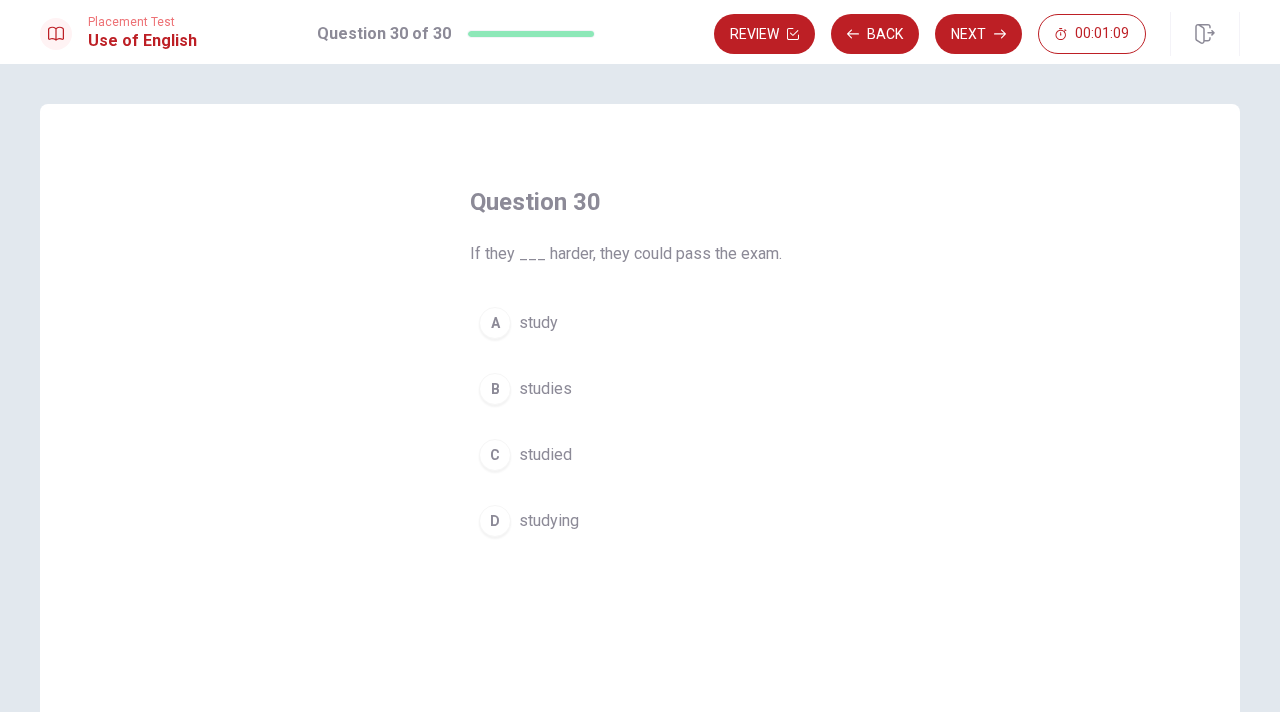 click on "study" at bounding box center (538, 323) 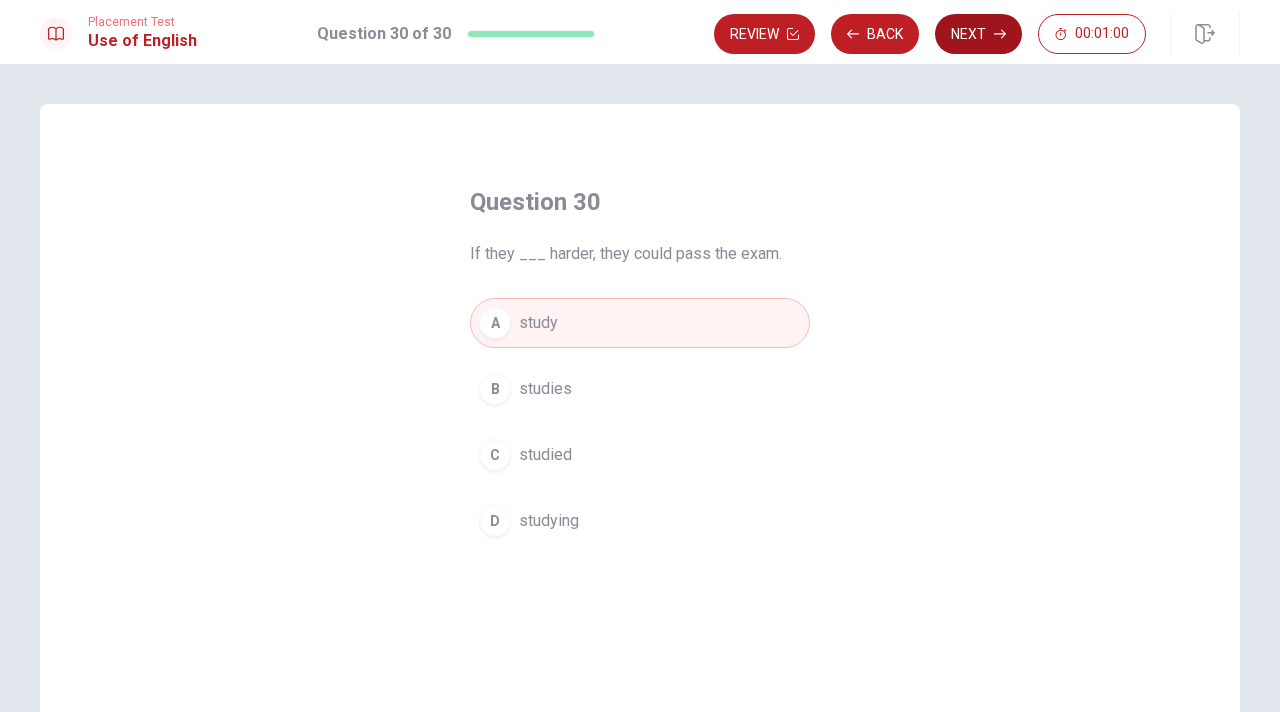 click on "Next" at bounding box center (978, 34) 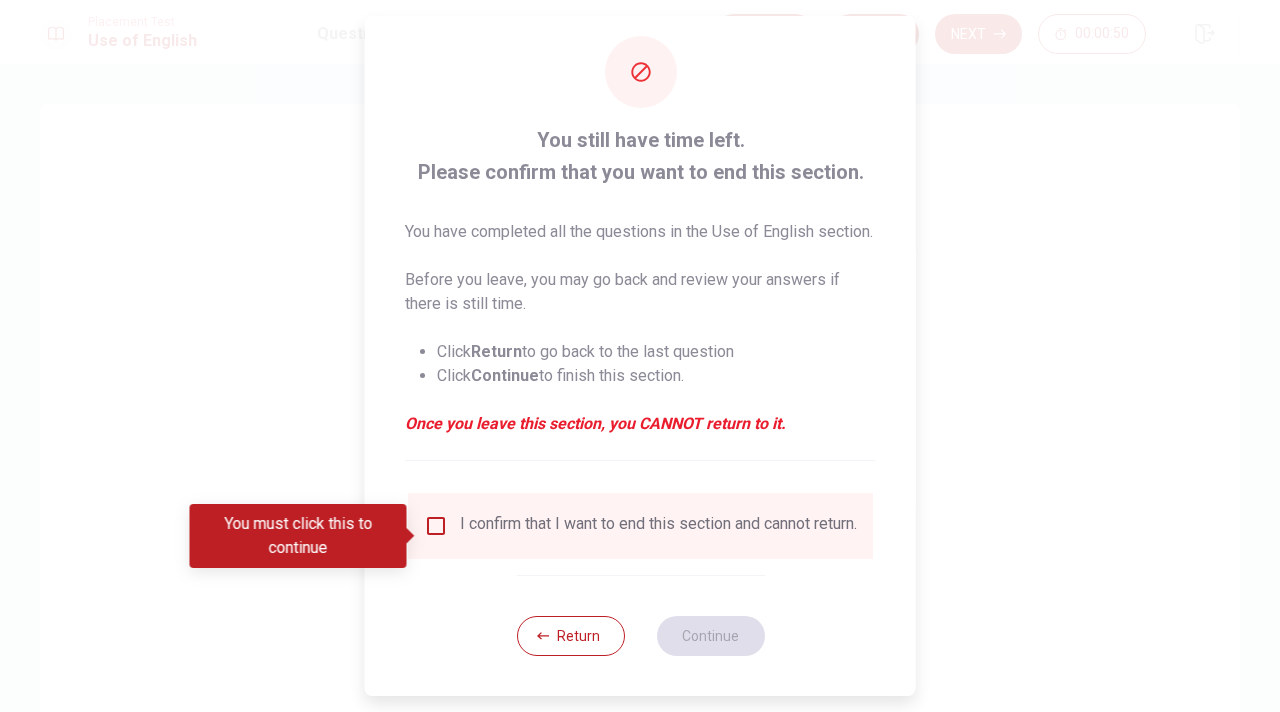 scroll, scrollTop: 58, scrollLeft: 0, axis: vertical 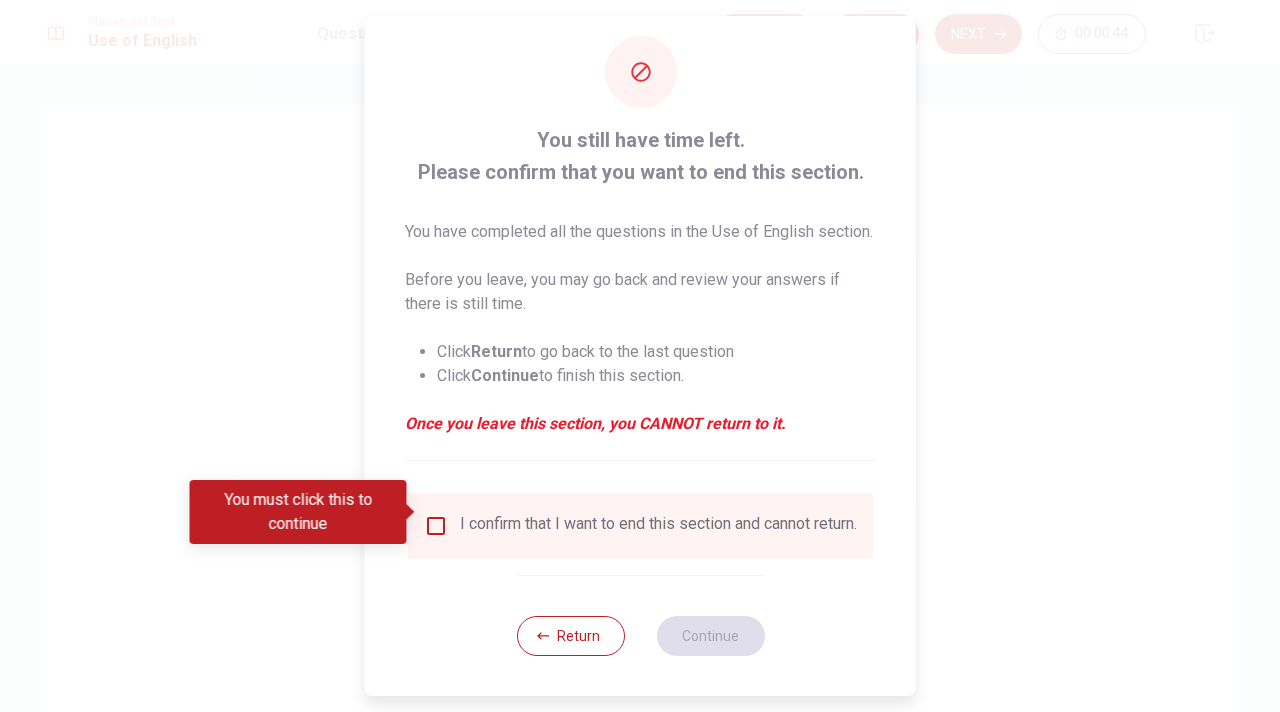 click at bounding box center [436, 526] 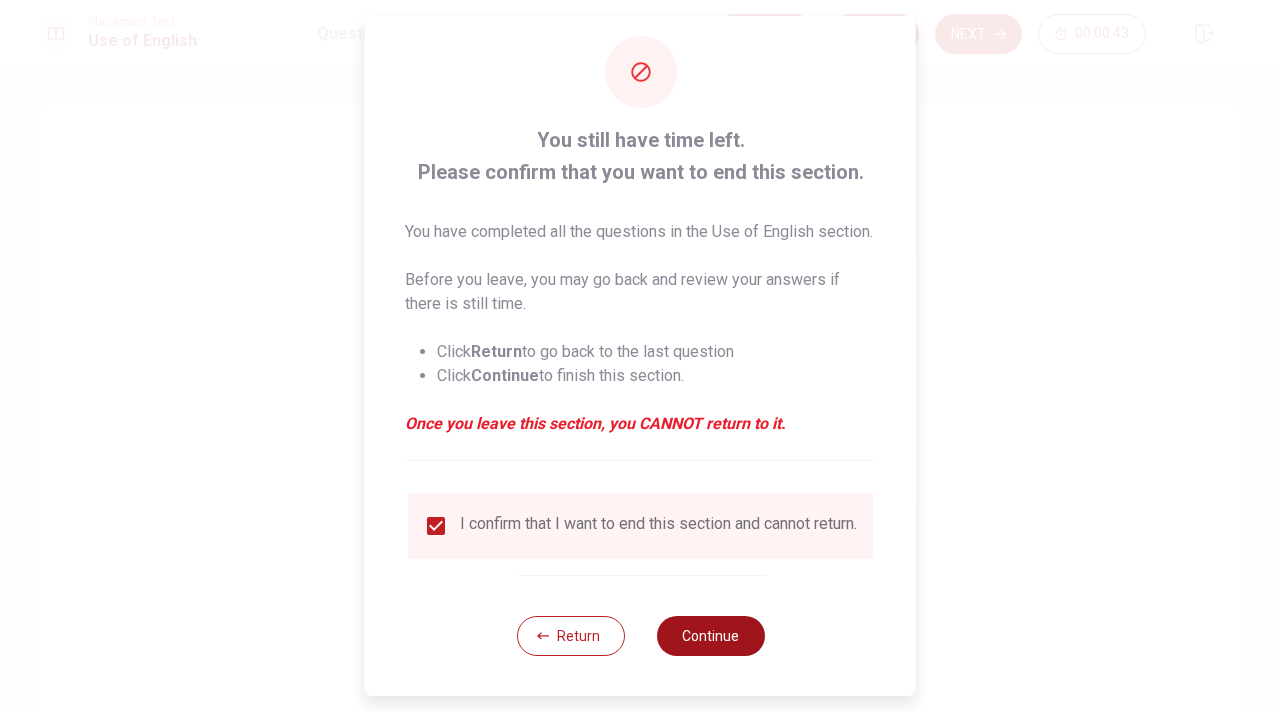 click on "Continue" at bounding box center (710, 636) 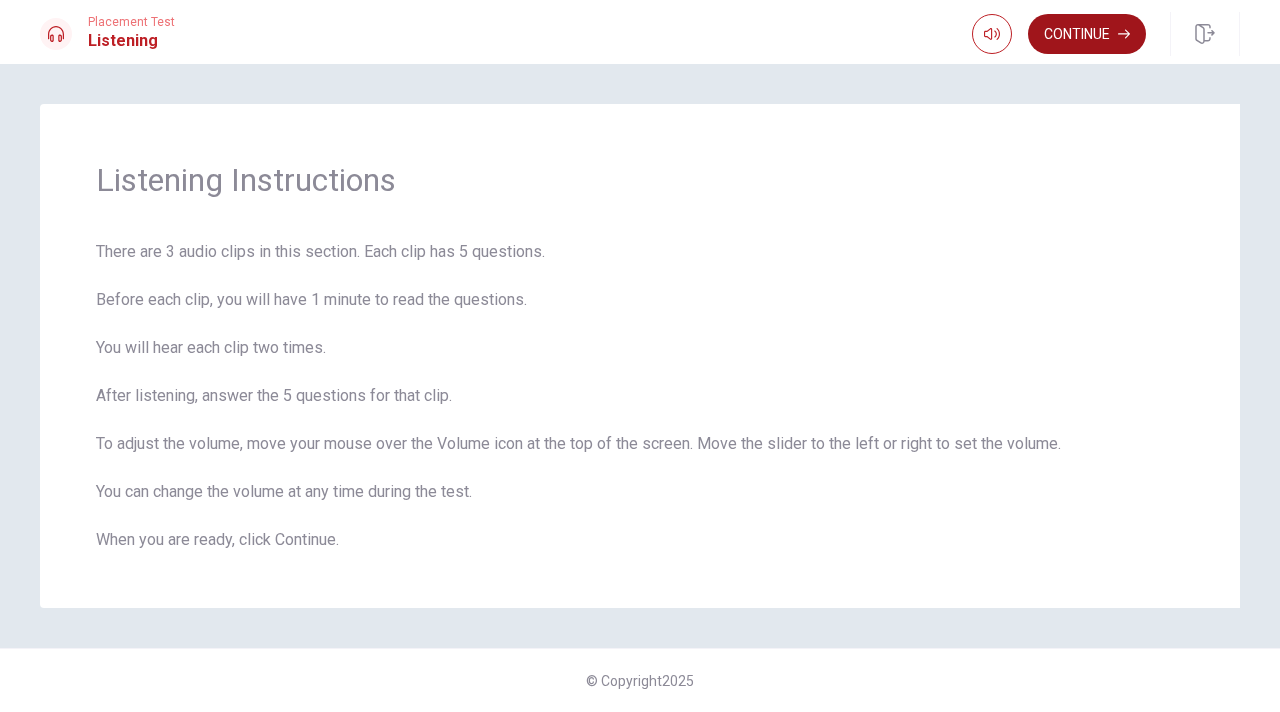 click on "Continue" at bounding box center (1087, 34) 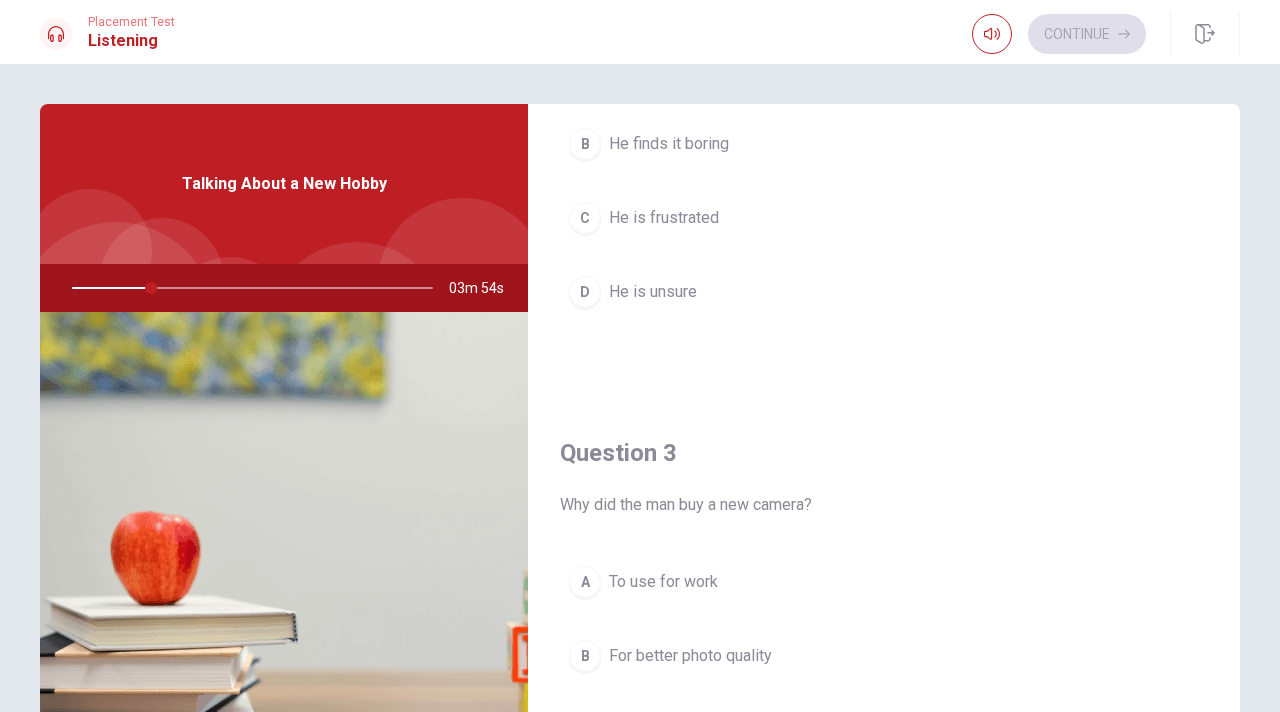 scroll, scrollTop: 748, scrollLeft: 0, axis: vertical 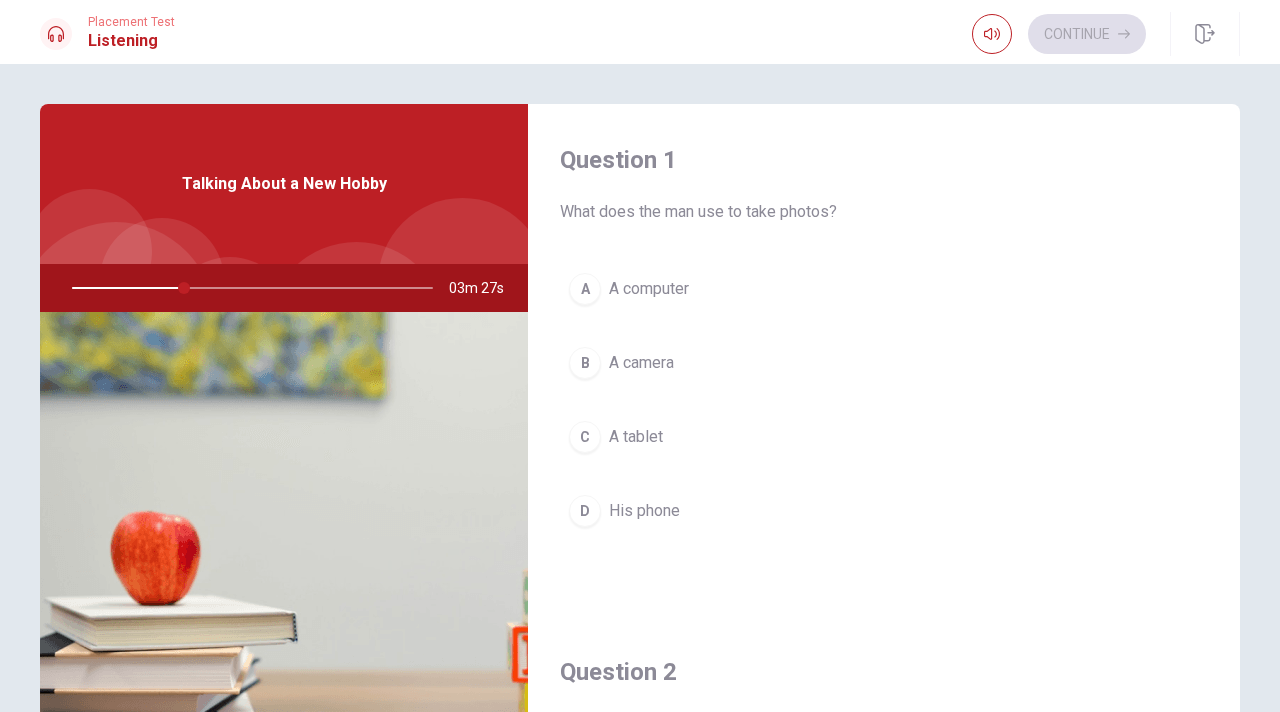 click on "D" at bounding box center (585, 511) 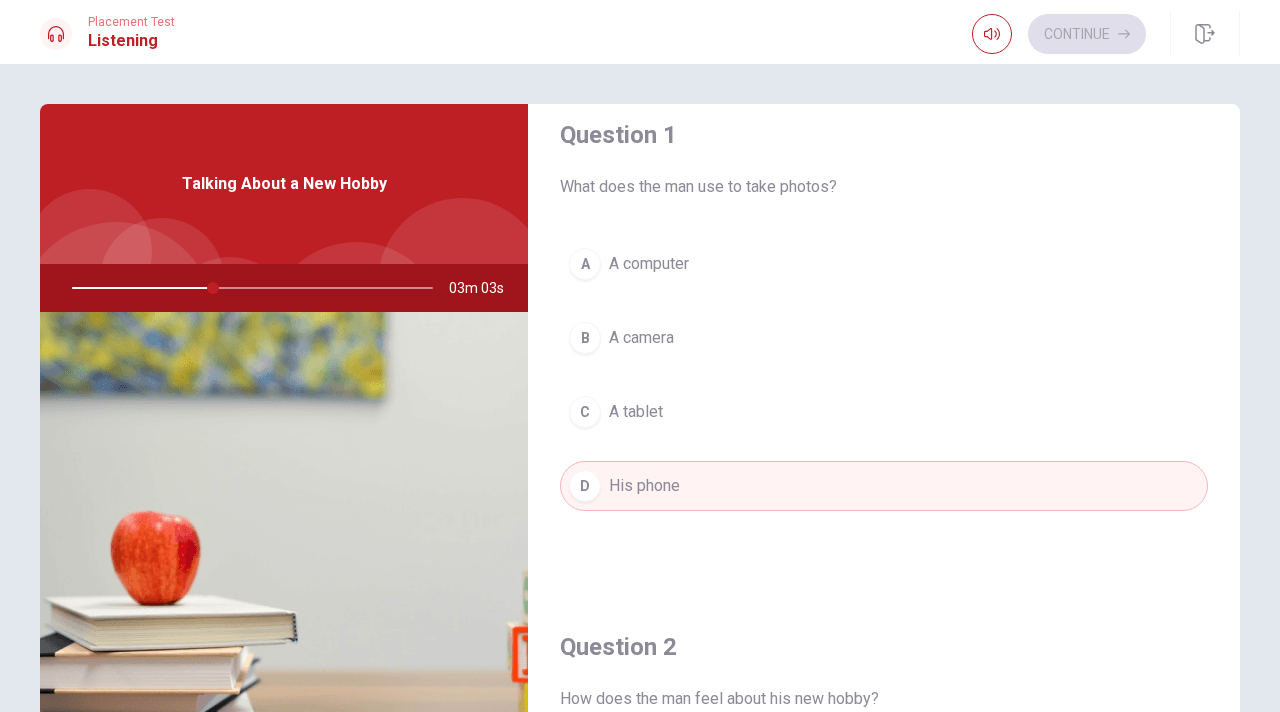 scroll, scrollTop: 0, scrollLeft: 0, axis: both 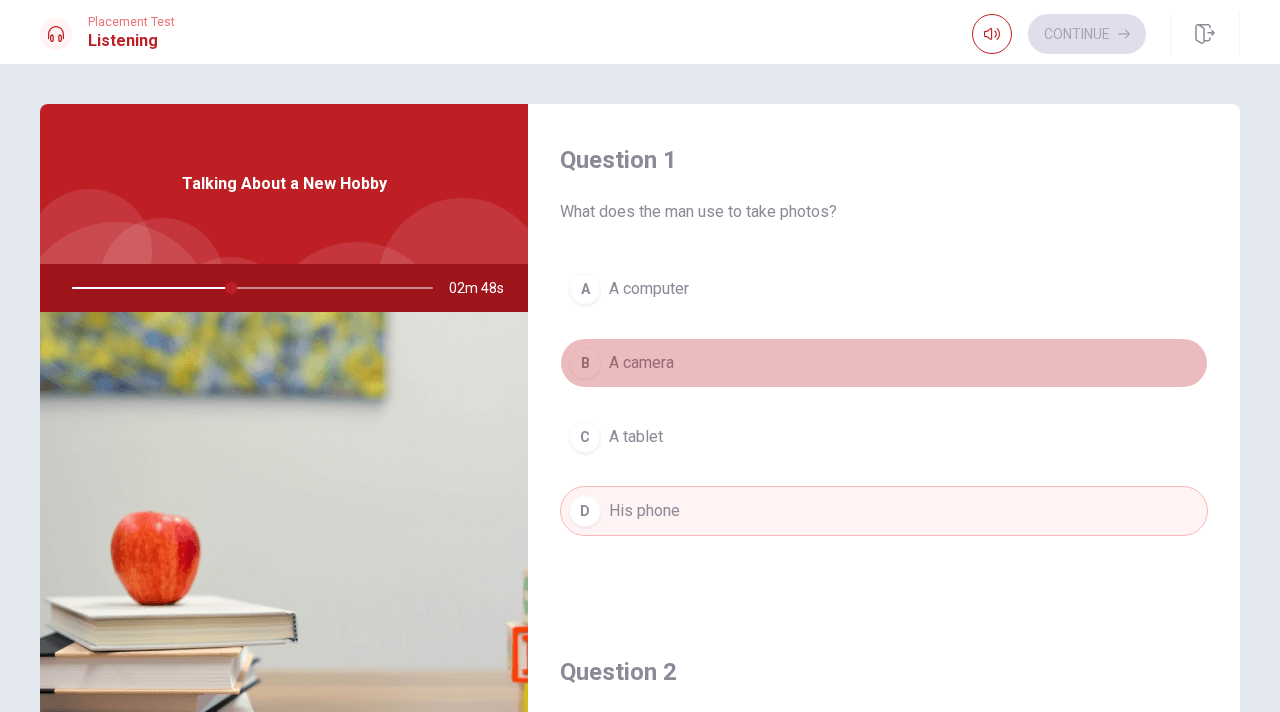 click on "A camera" at bounding box center (641, 363) 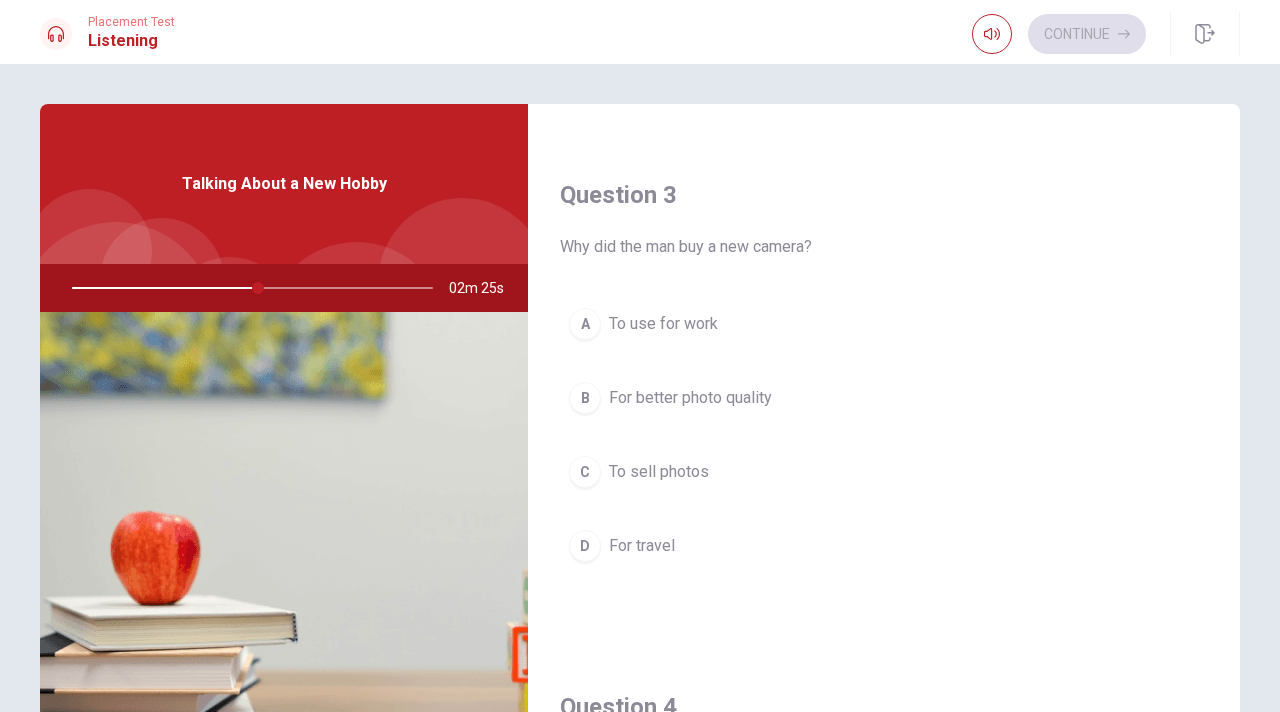 scroll, scrollTop: 990, scrollLeft: 0, axis: vertical 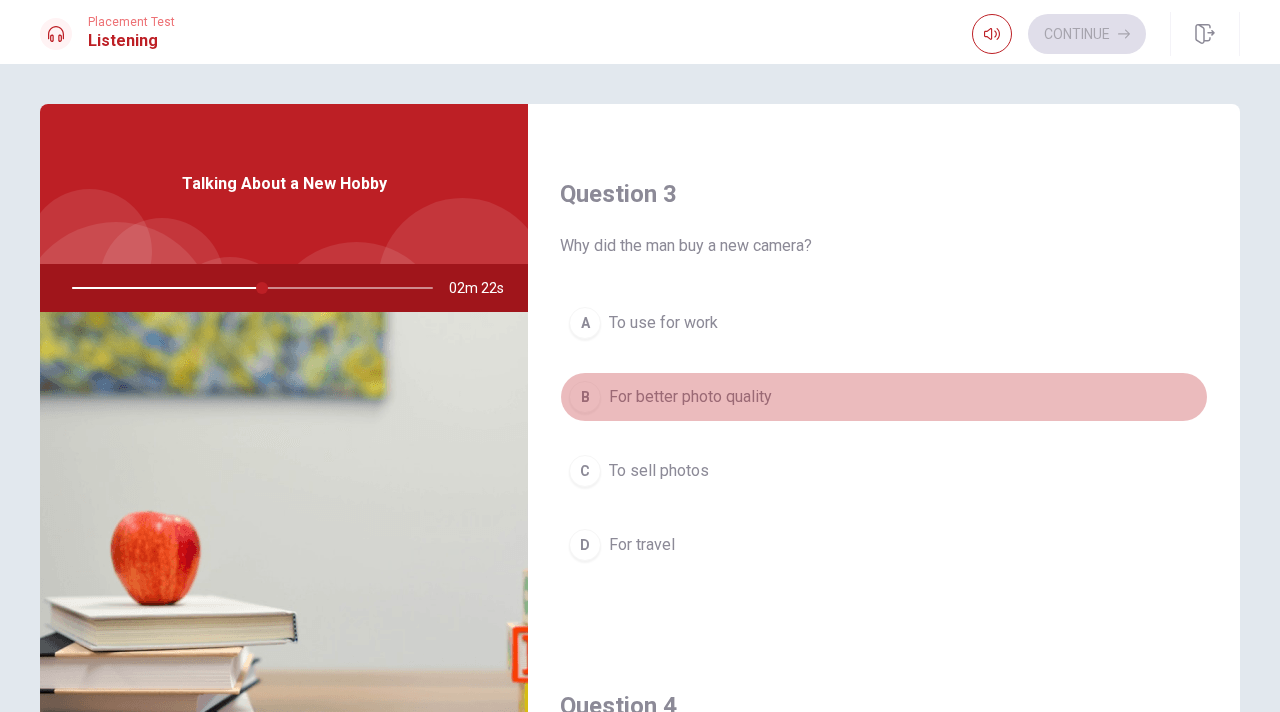 click on "For better photo quality" at bounding box center [690, 397] 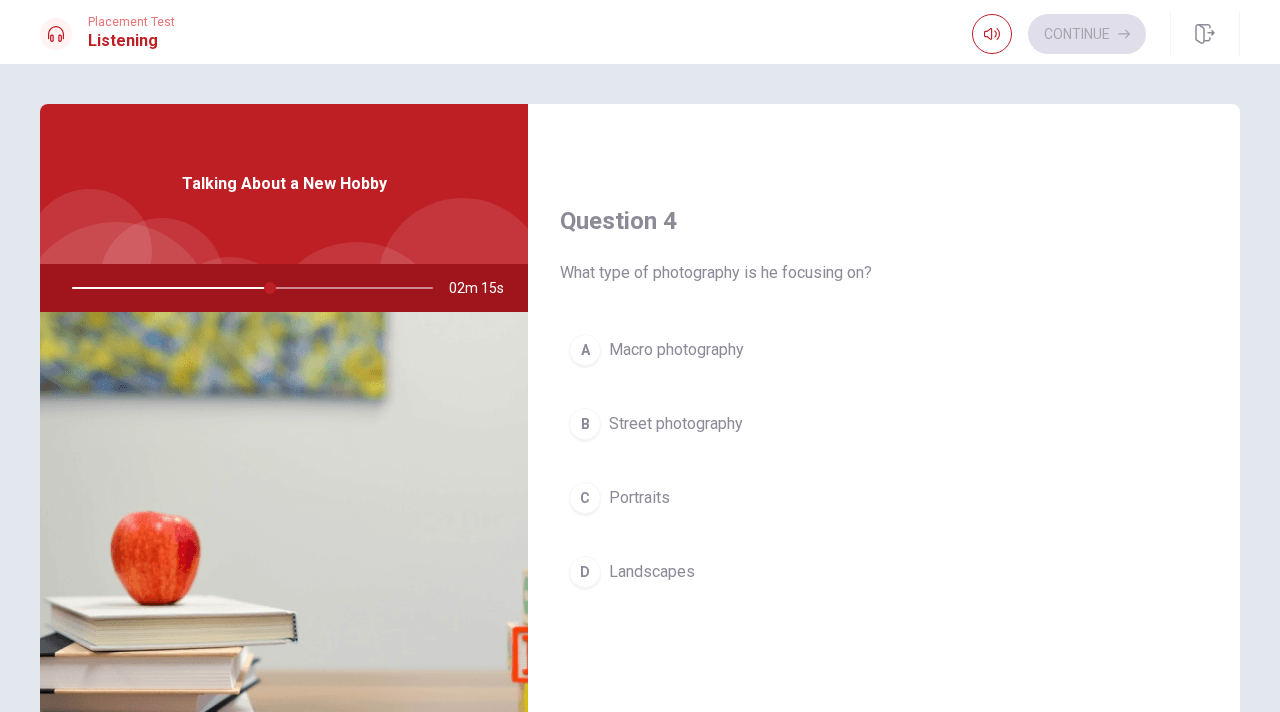 scroll, scrollTop: 1476, scrollLeft: 0, axis: vertical 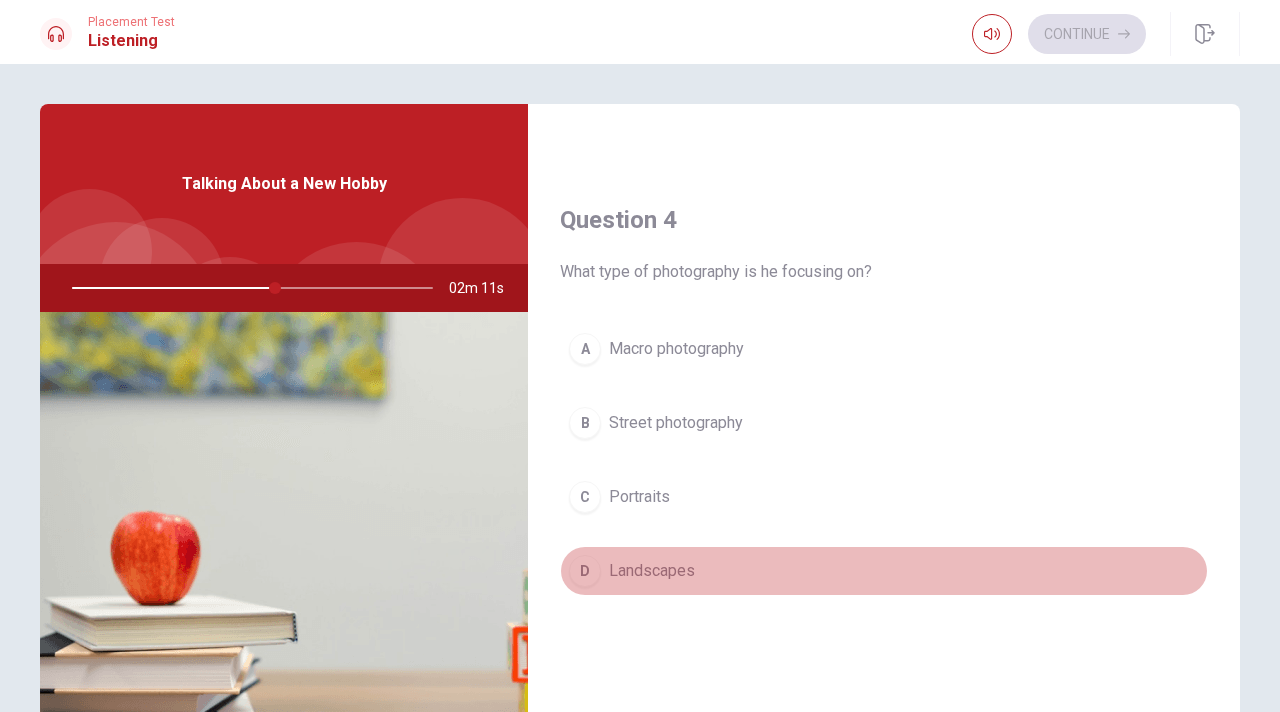 click on "Landscapes" at bounding box center [652, 571] 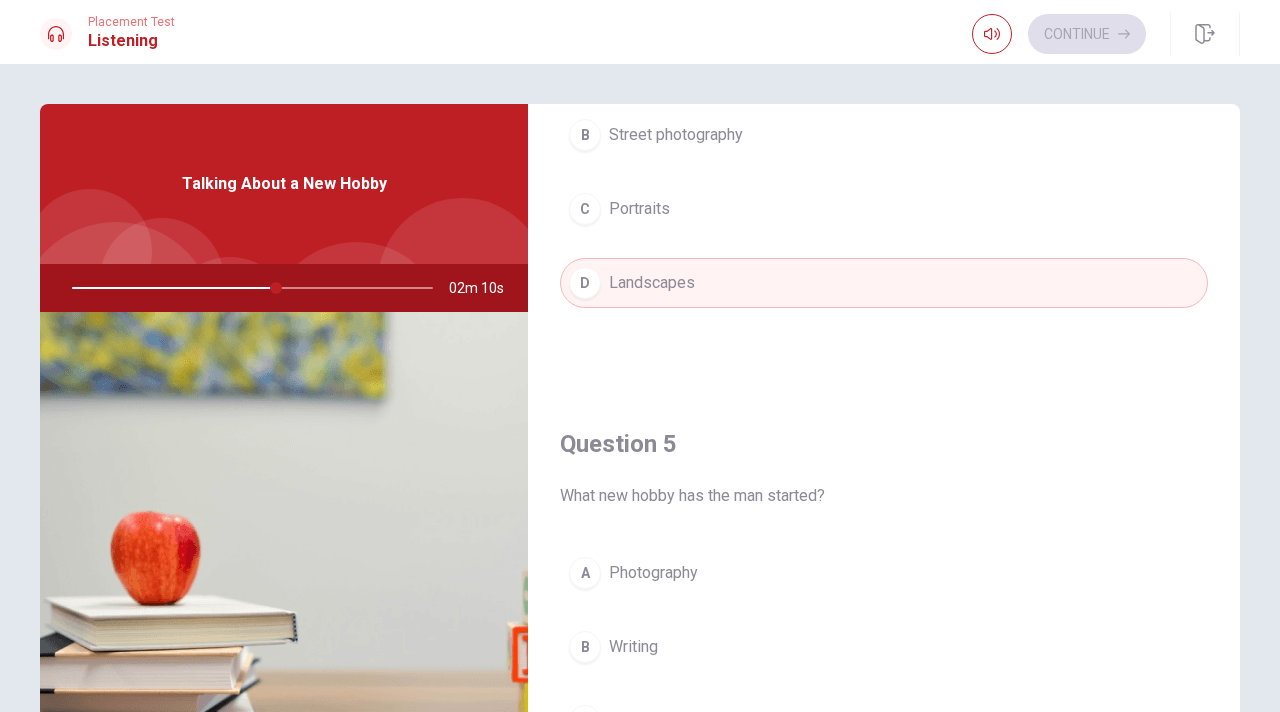 scroll, scrollTop: 1865, scrollLeft: 0, axis: vertical 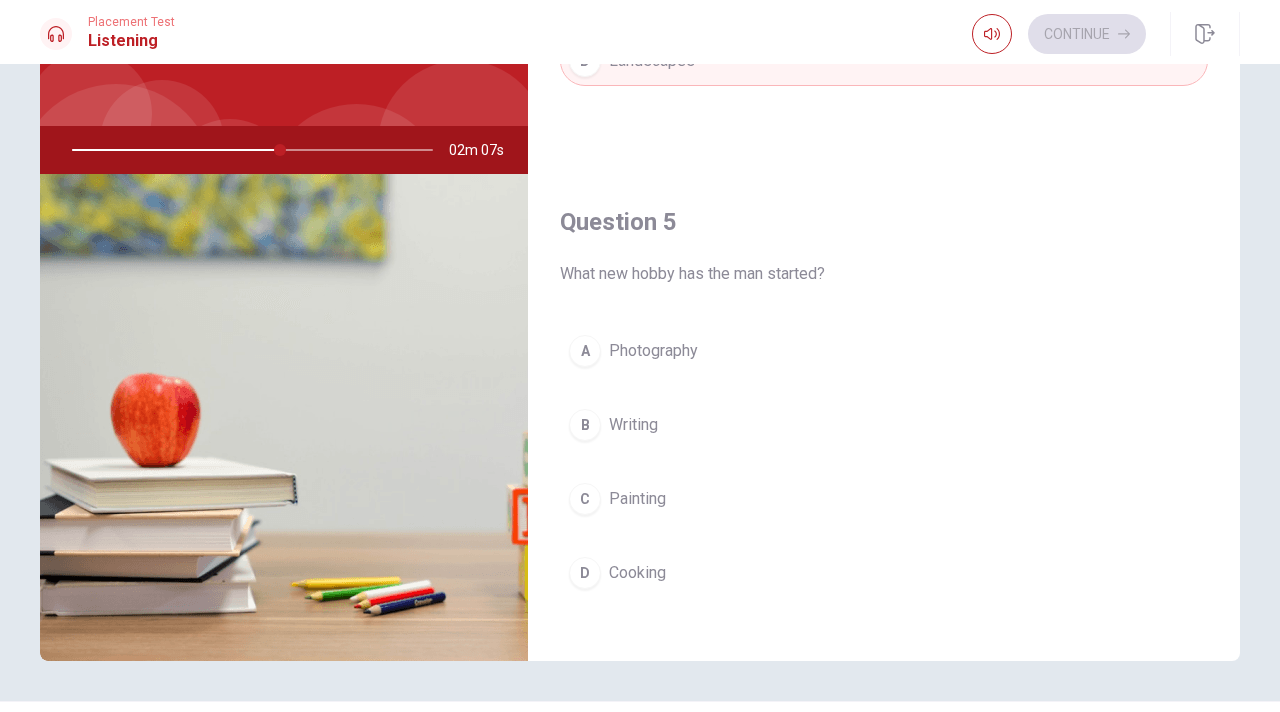 click on "Photography" at bounding box center [653, 351] 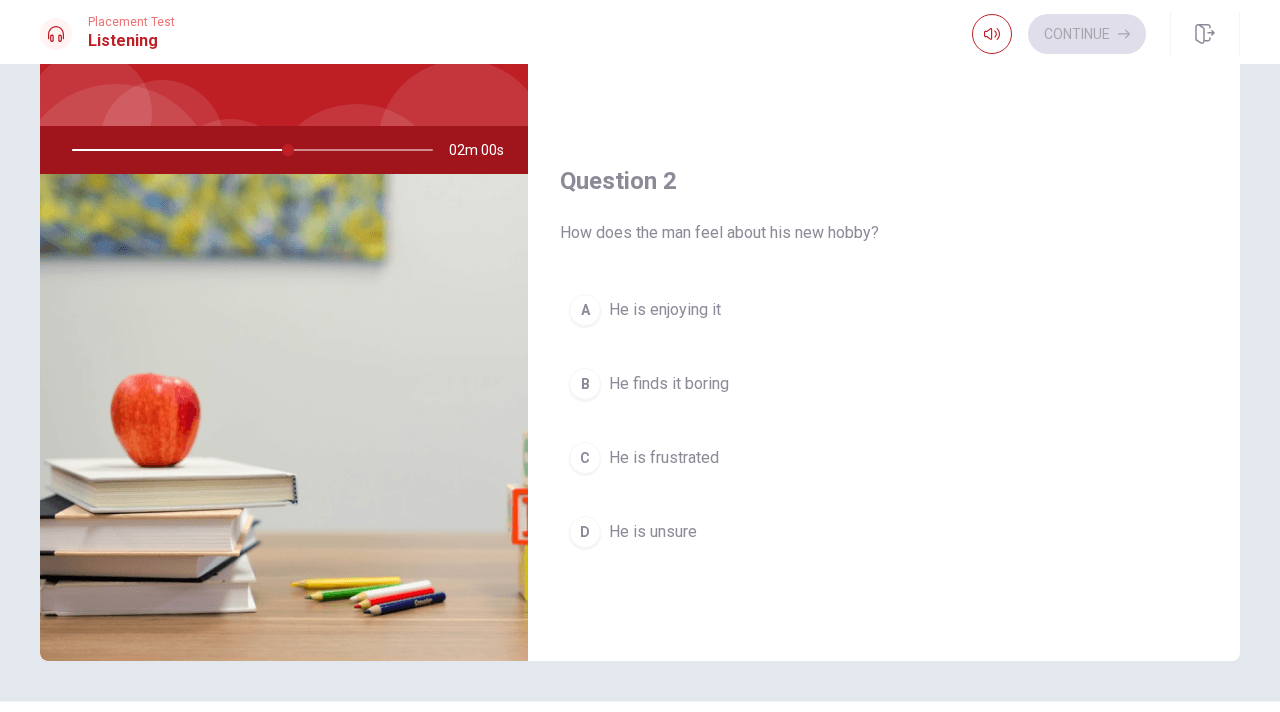 scroll, scrollTop: 348, scrollLeft: 0, axis: vertical 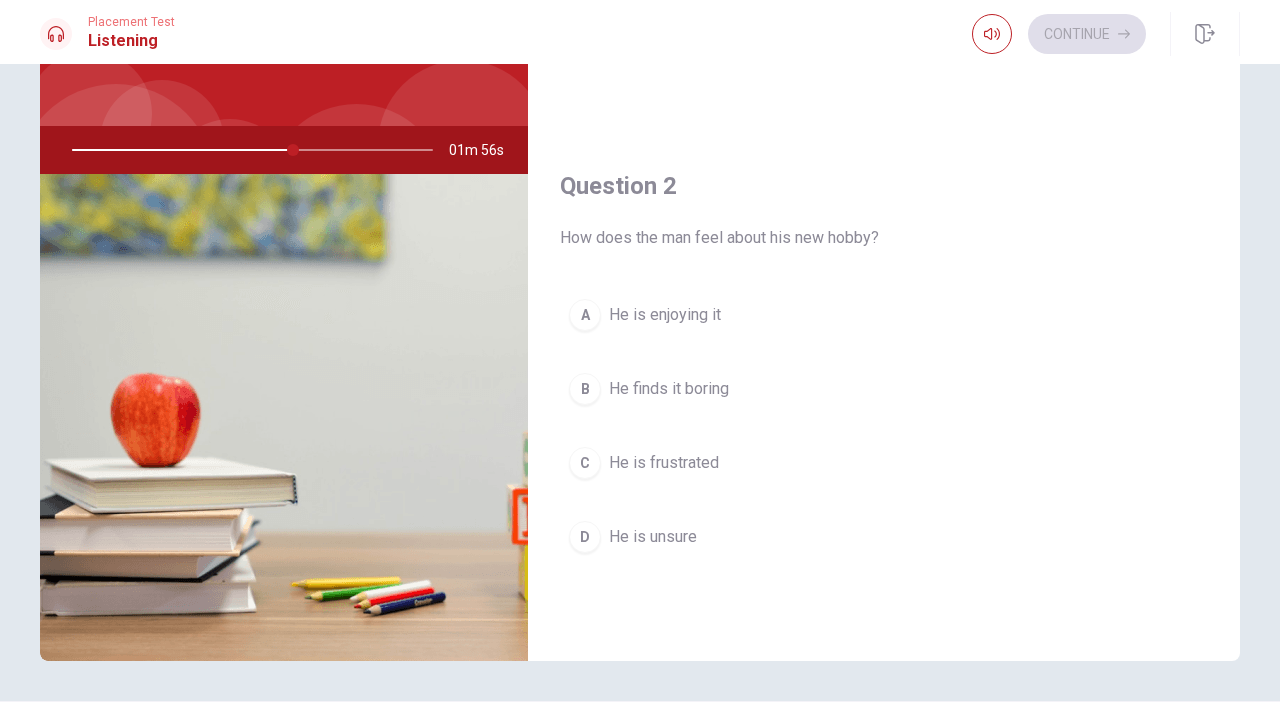 click on "He is enjoying it" at bounding box center [665, 315] 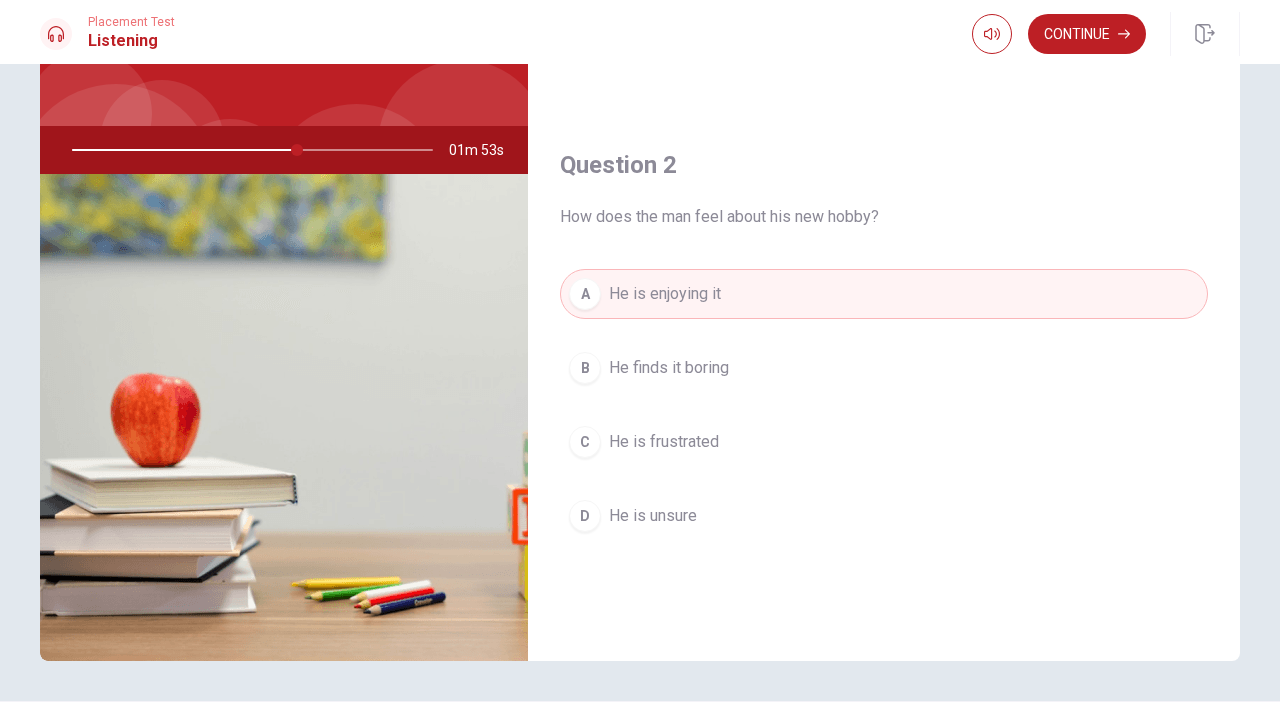 scroll, scrollTop: 0, scrollLeft: 0, axis: both 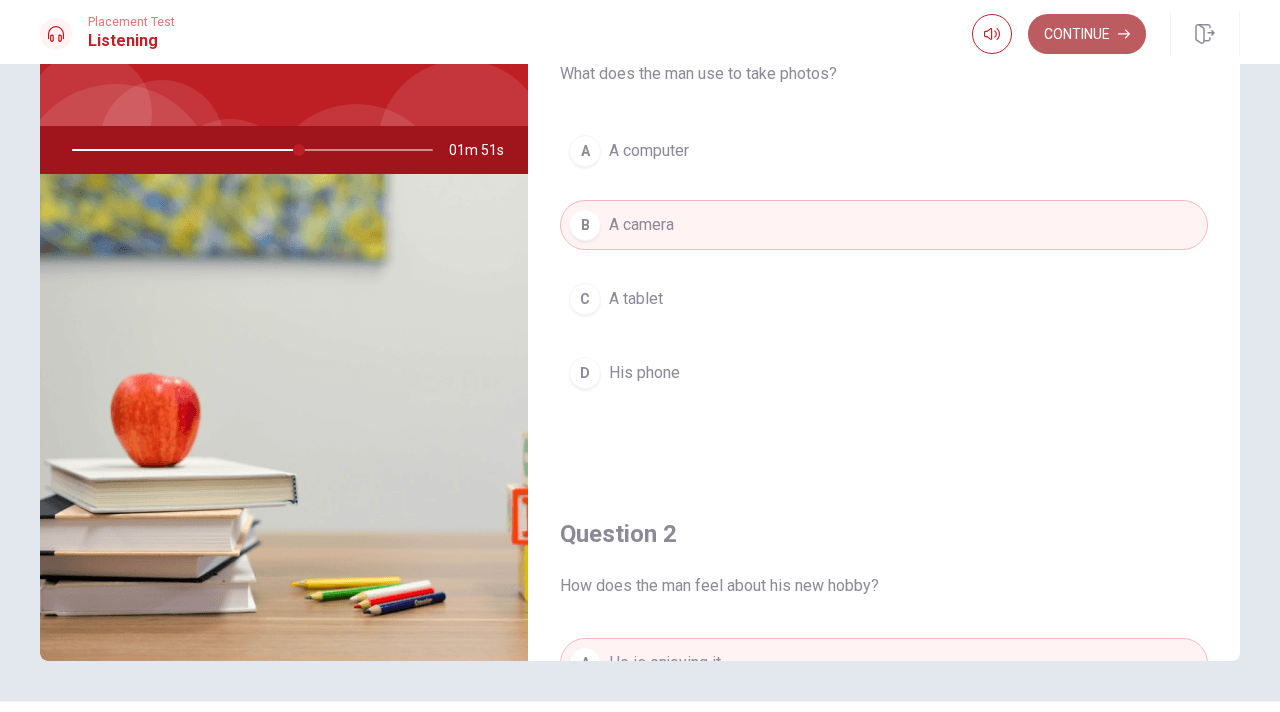 click on "Continue" at bounding box center (1087, 34) 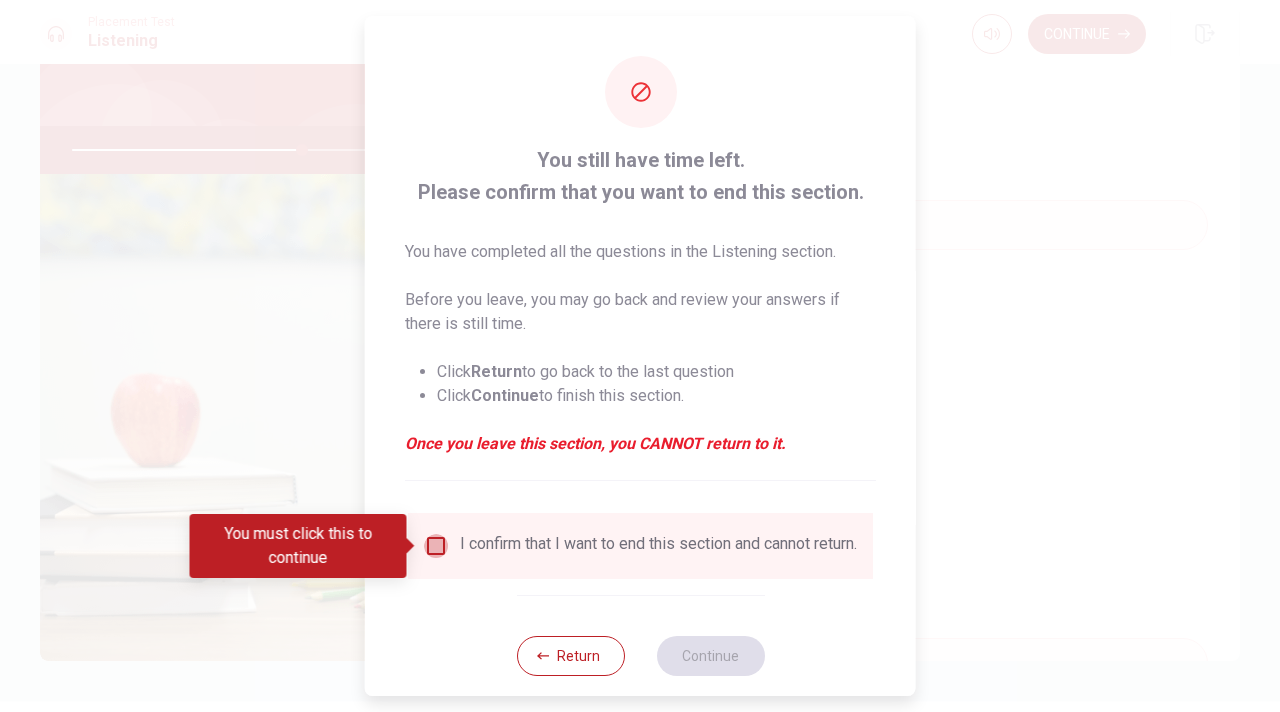 click at bounding box center (436, 546) 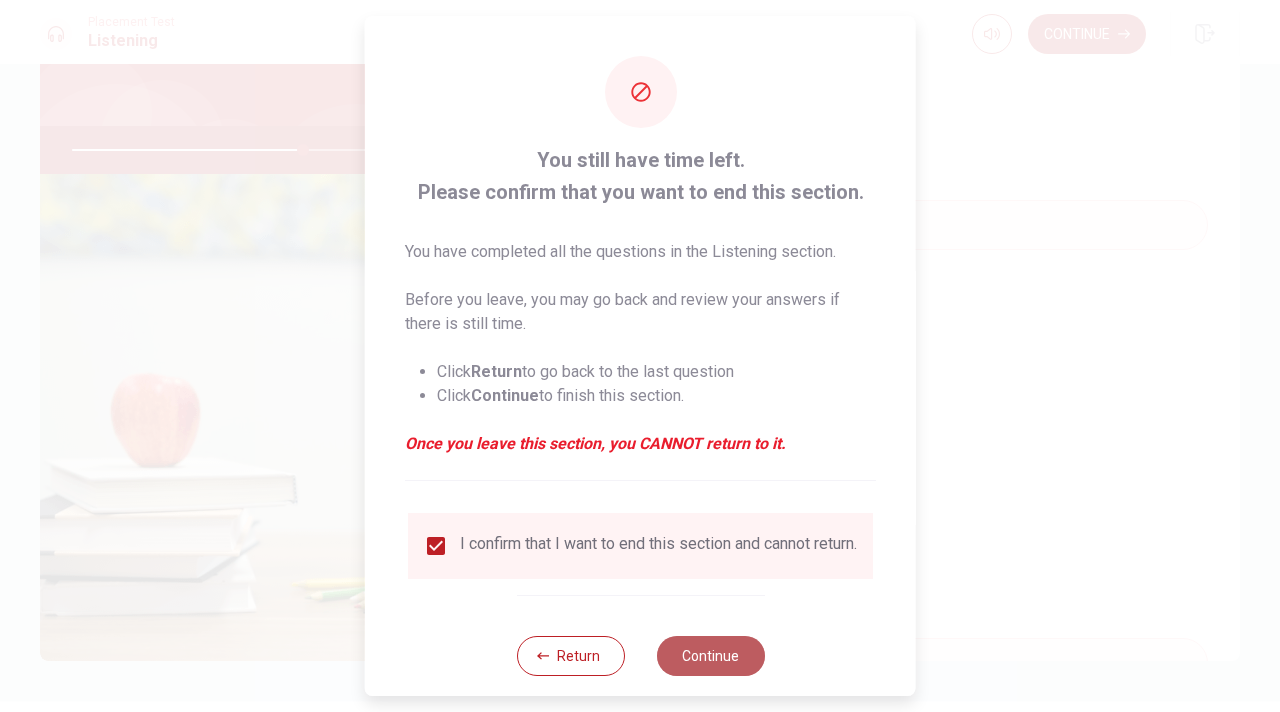 click on "Continue" at bounding box center (710, 656) 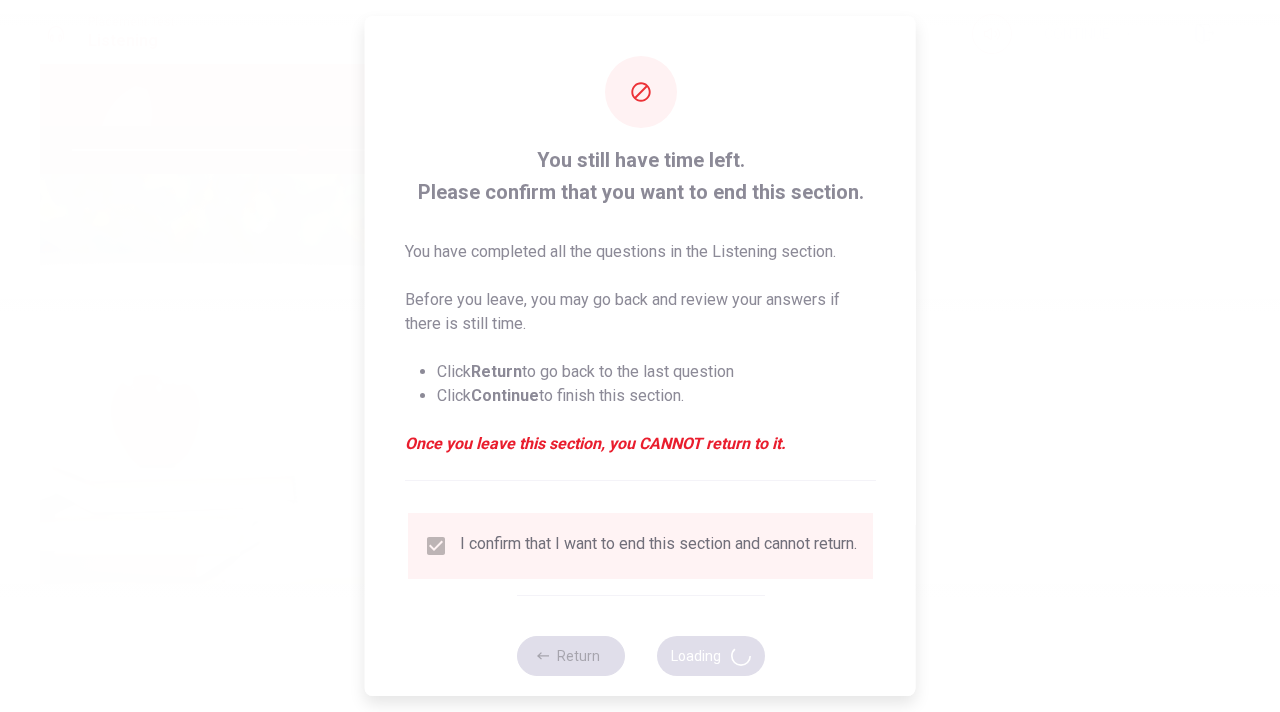 type on "64" 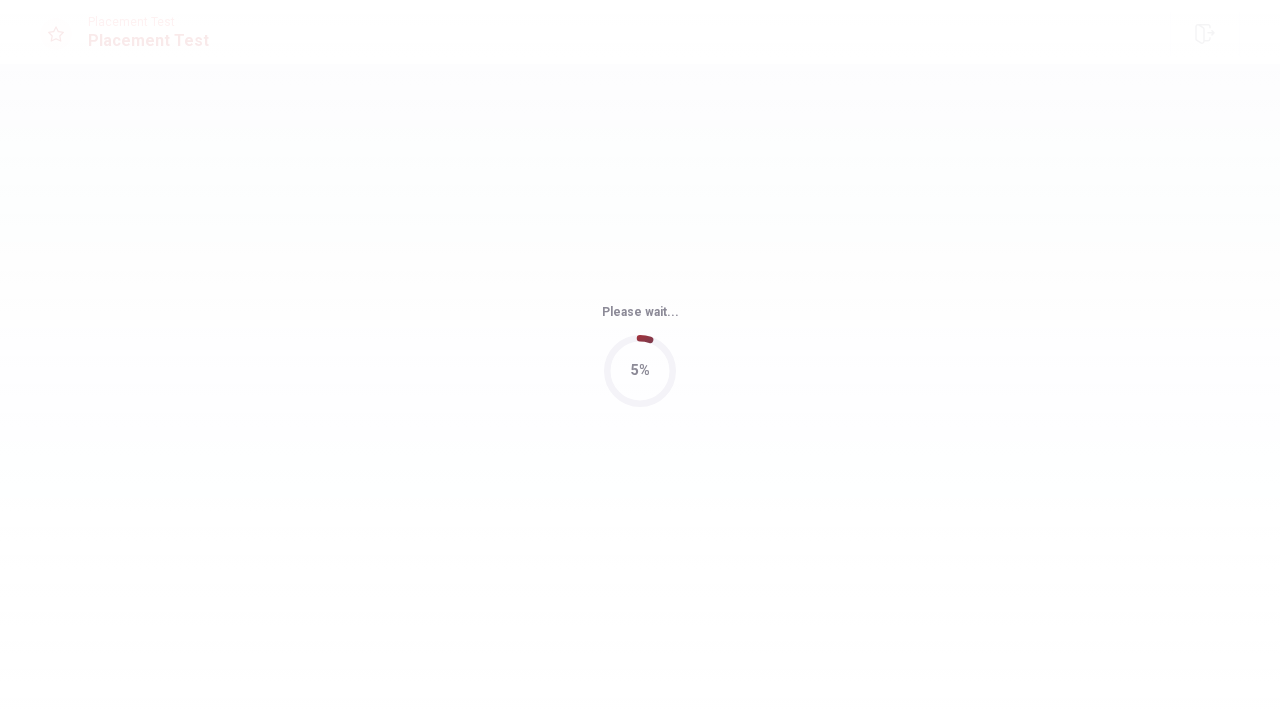 scroll, scrollTop: 0, scrollLeft: 0, axis: both 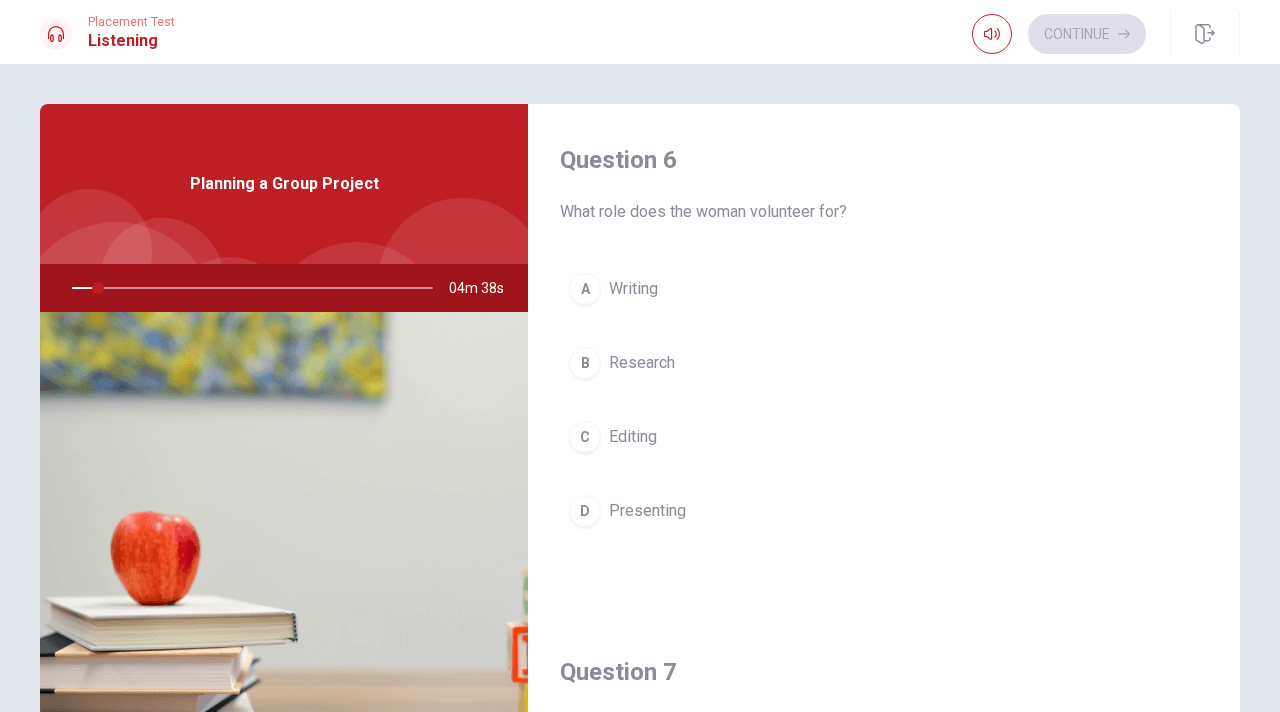 type on "8" 